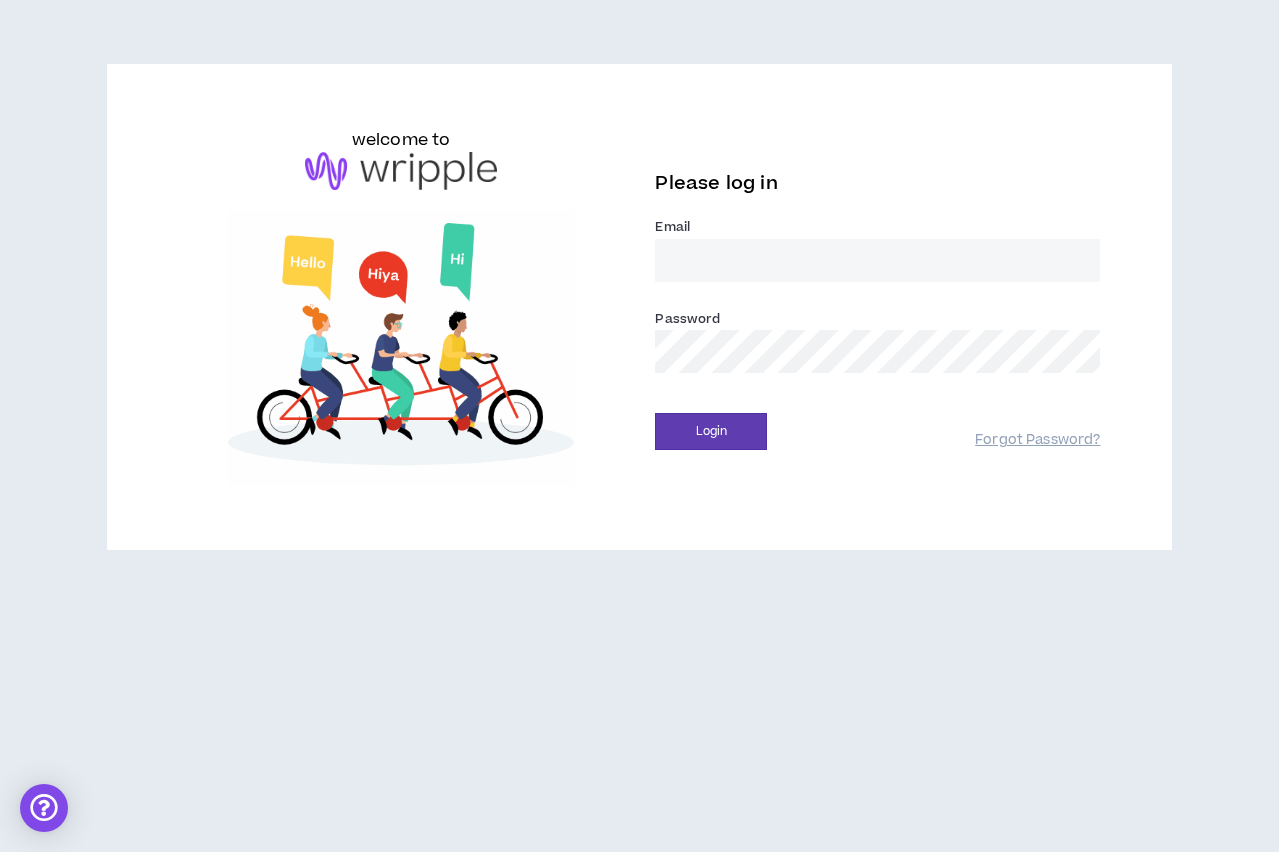 scroll, scrollTop: 0, scrollLeft: 0, axis: both 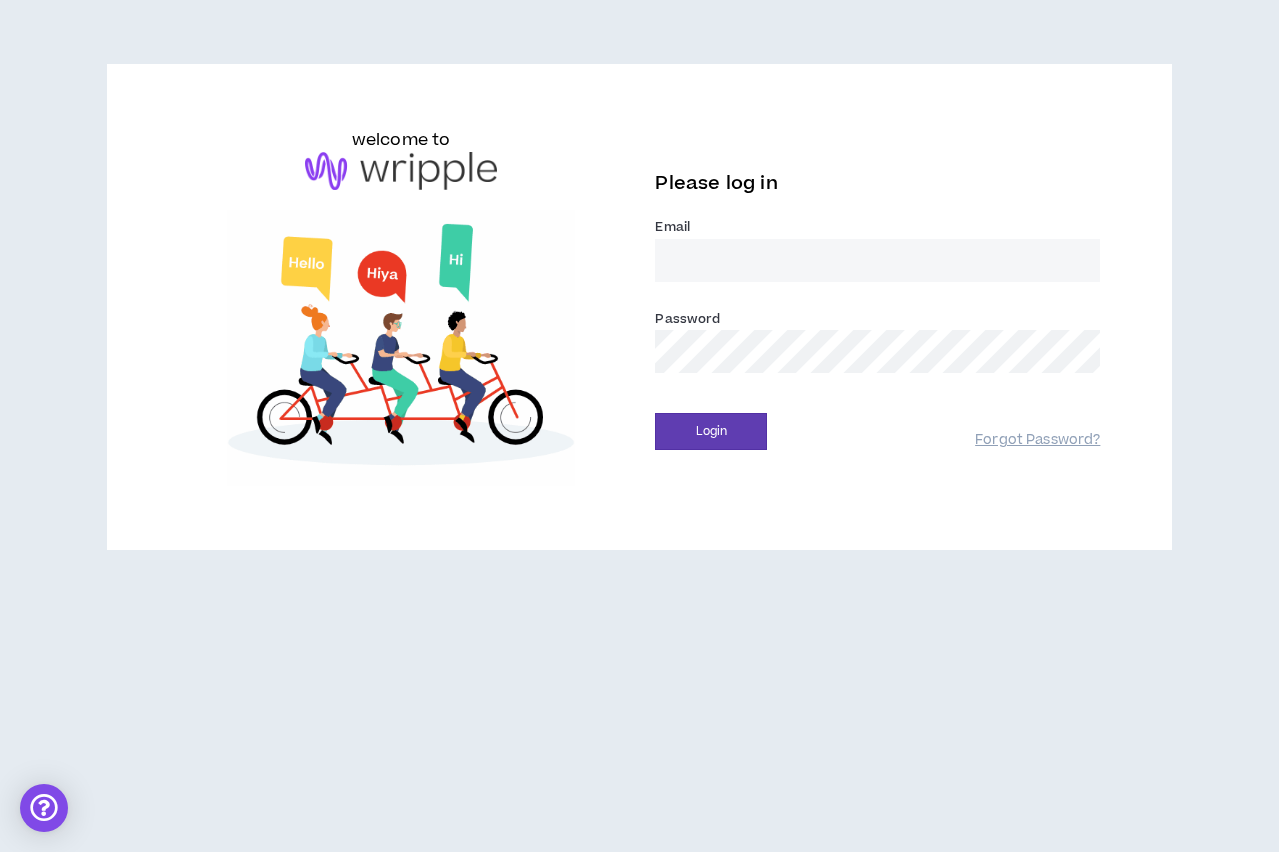 click on "Email  *" at bounding box center [877, 260] 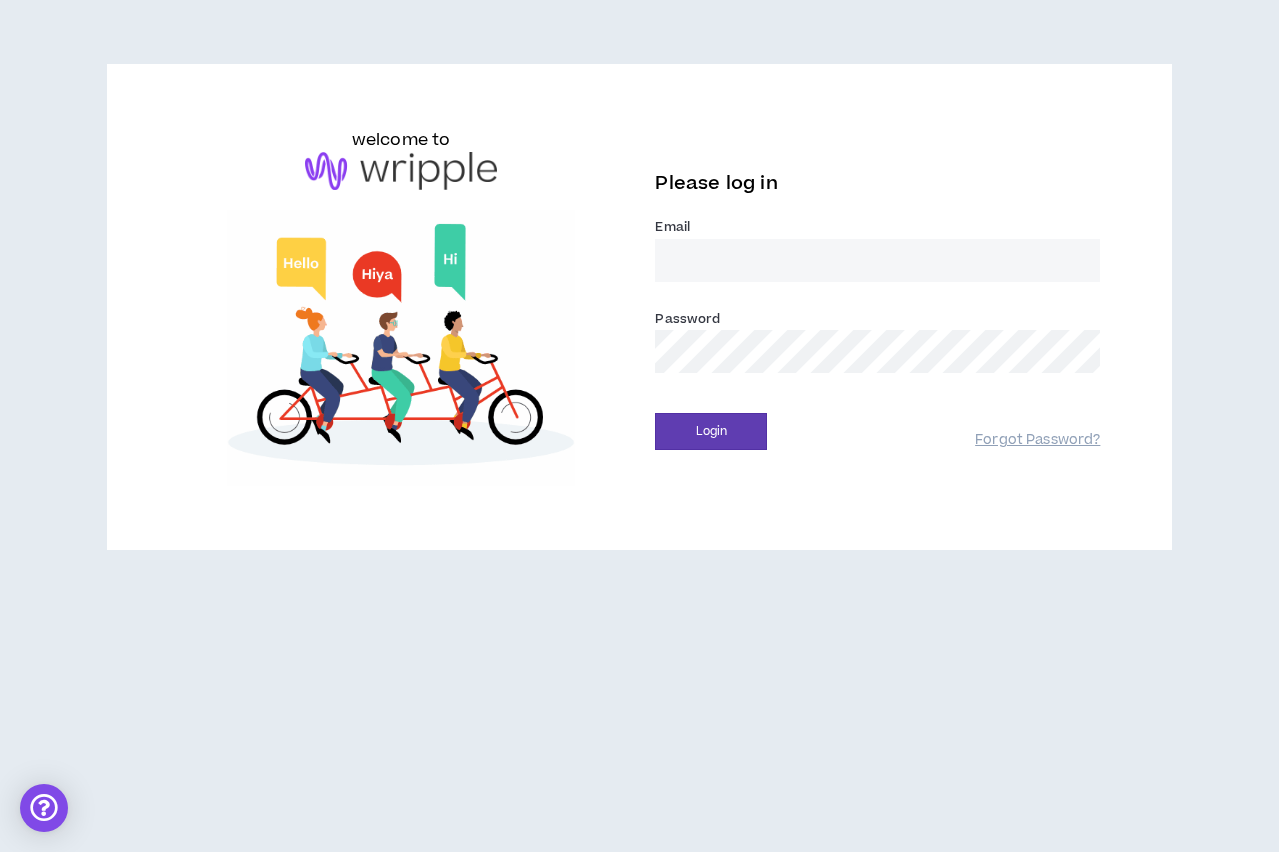 type on "[PERSON_NAME][EMAIL_ADDRESS][DOMAIN_NAME]" 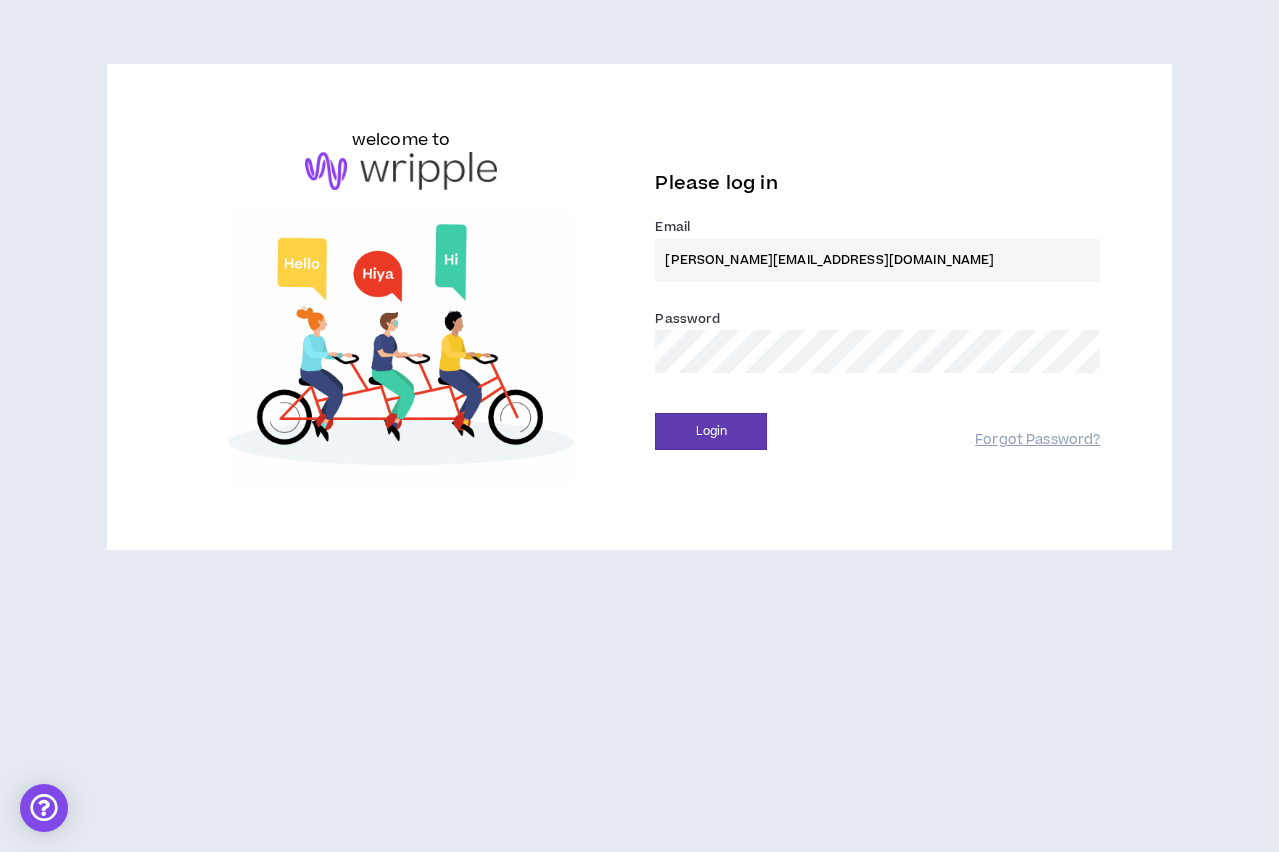 click on "Login" at bounding box center (711, 431) 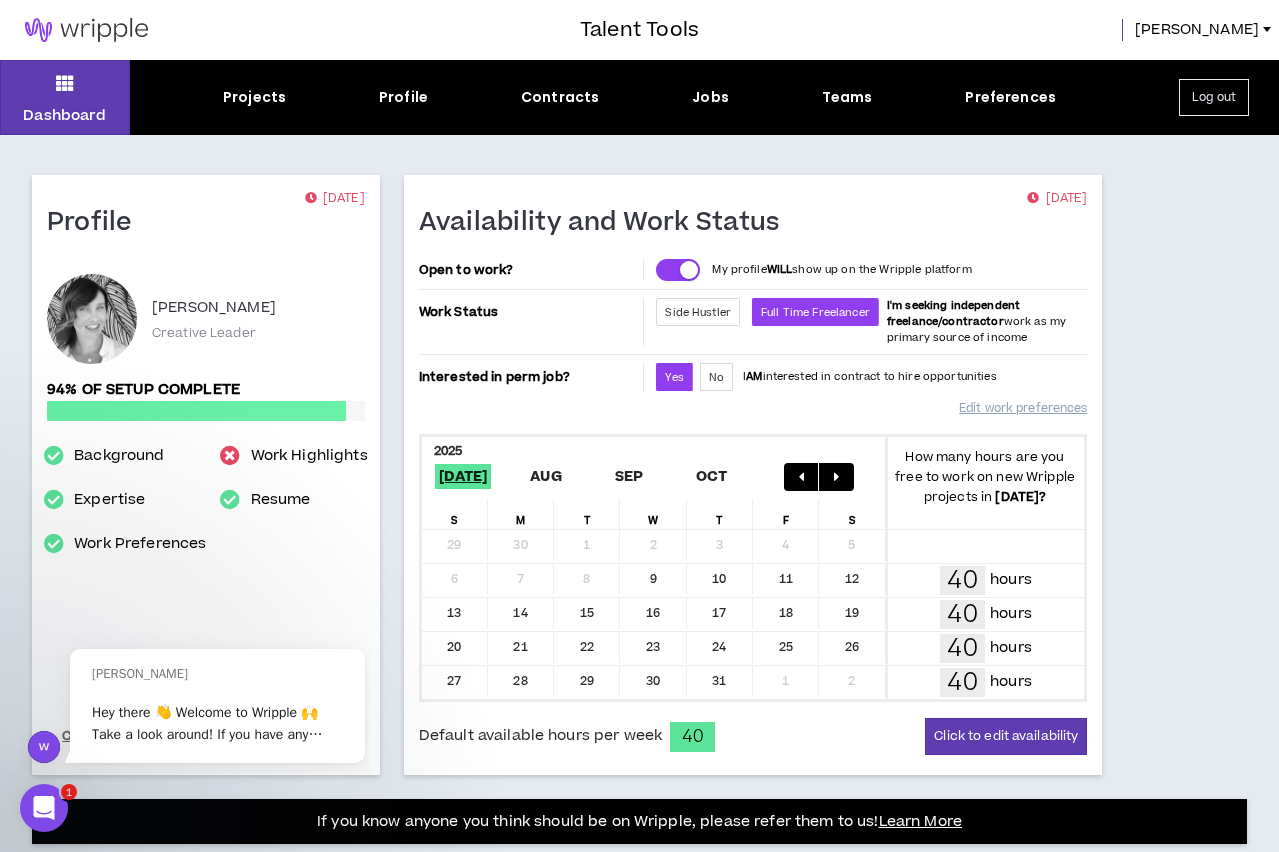 scroll, scrollTop: 0, scrollLeft: 0, axis: both 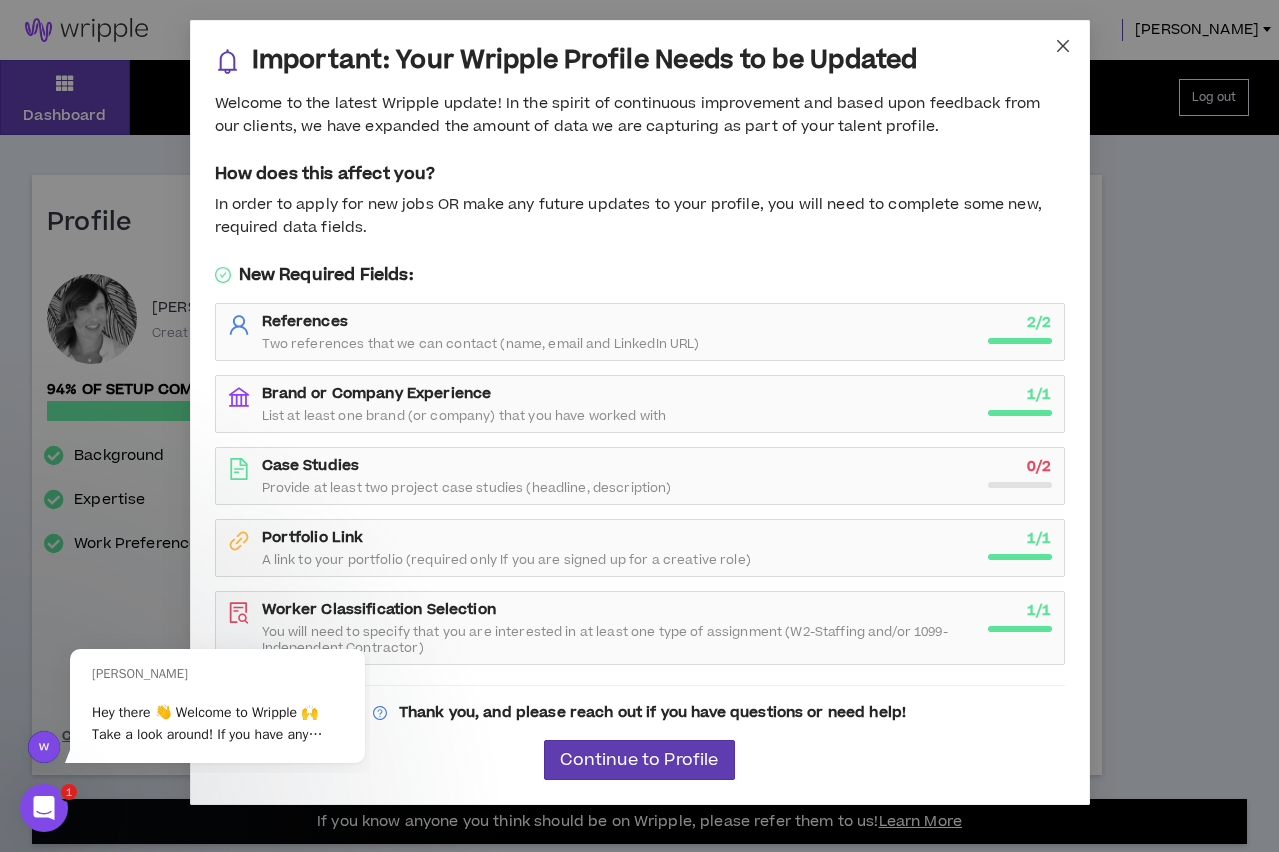 click 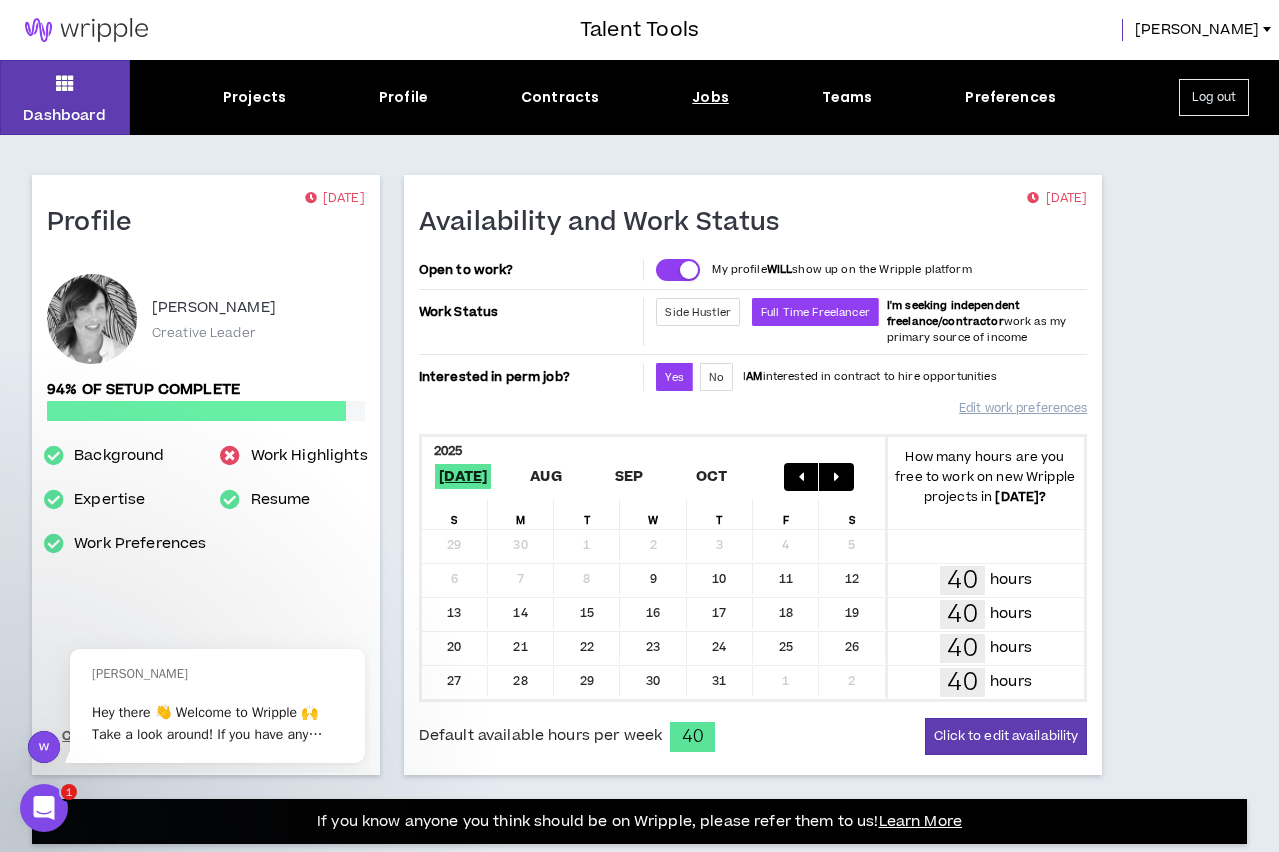 click on "Jobs" at bounding box center (710, 97) 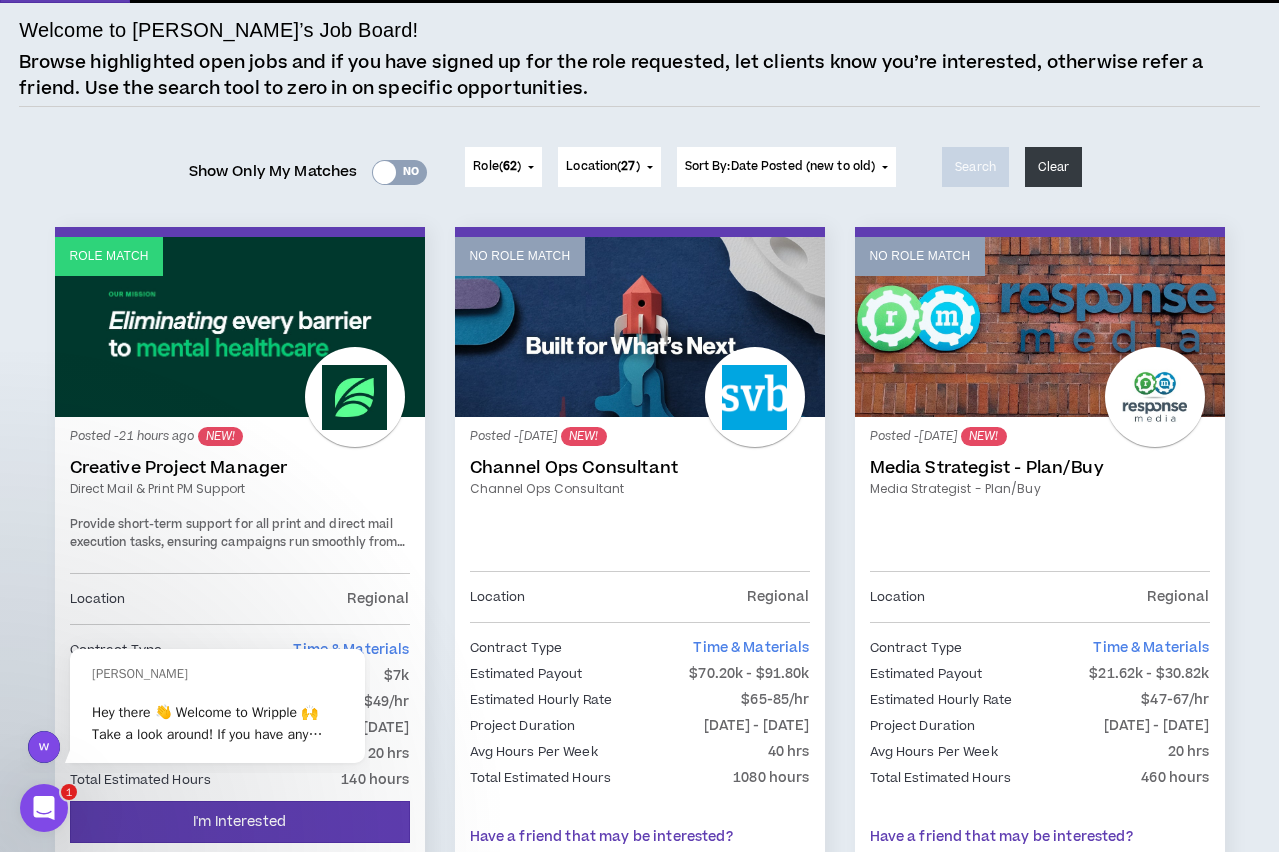 scroll, scrollTop: 152, scrollLeft: 0, axis: vertical 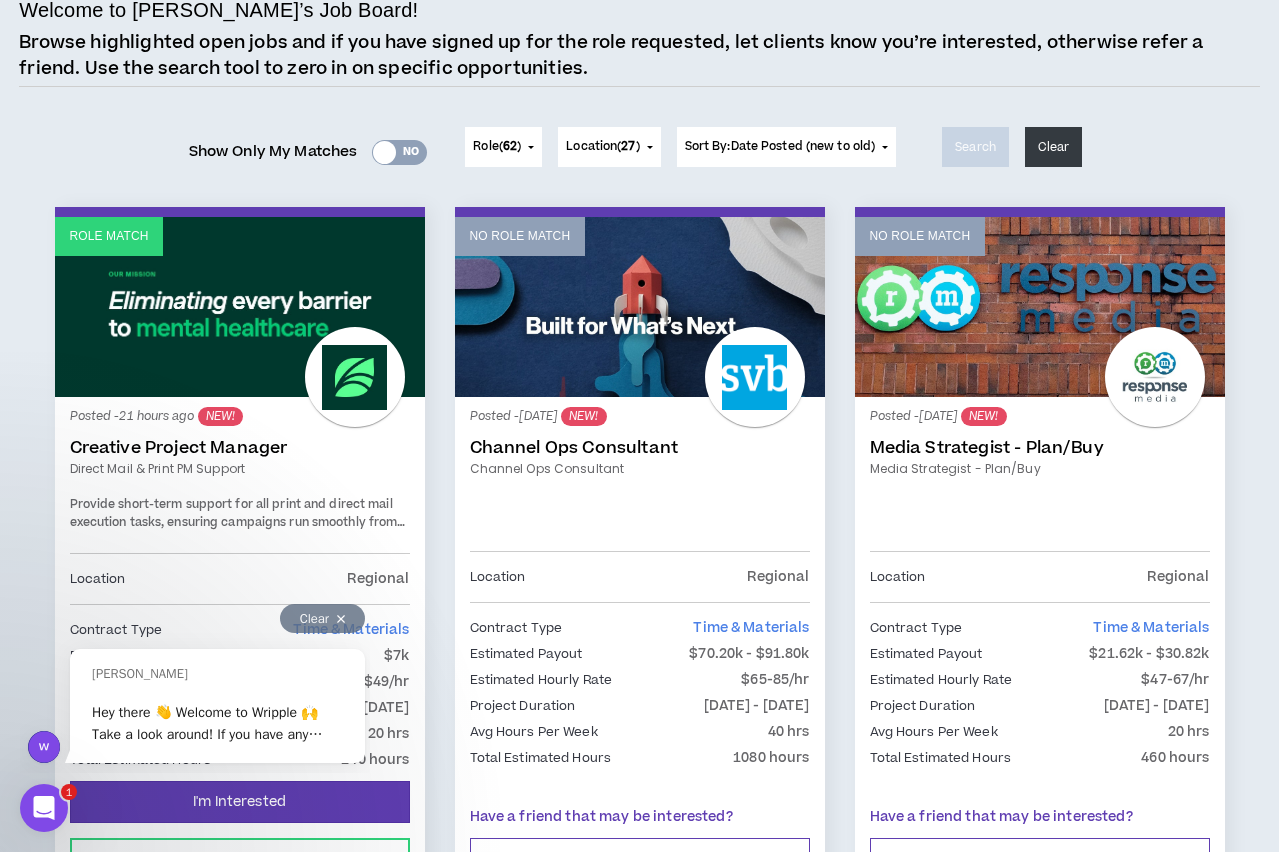 click on "[PERSON_NAME] Hey there 👋 Welcome to Wripple 🙌 Take a look around! If you have any questions, just reply to this message. [PERSON_NAME]" at bounding box center [195, 701] 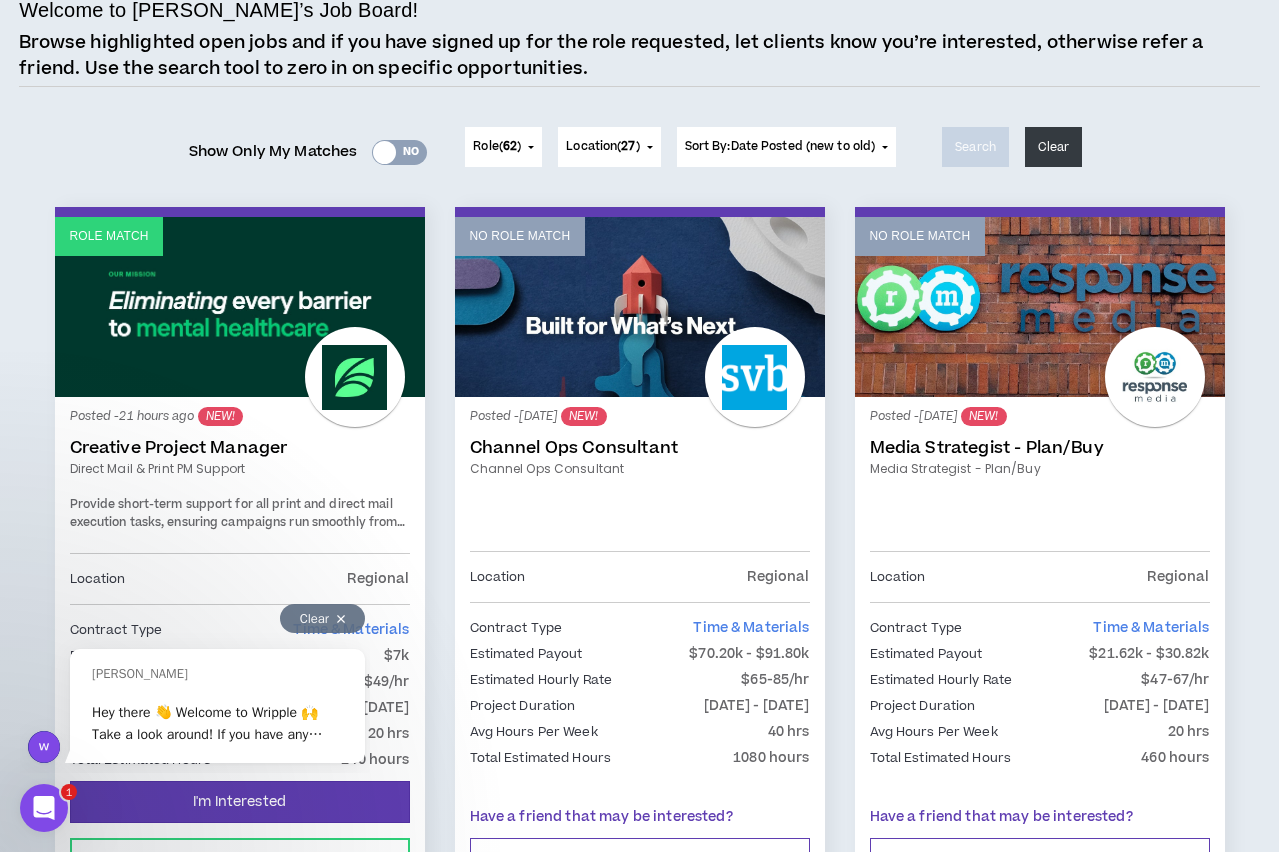 click at bounding box center [341, 619] 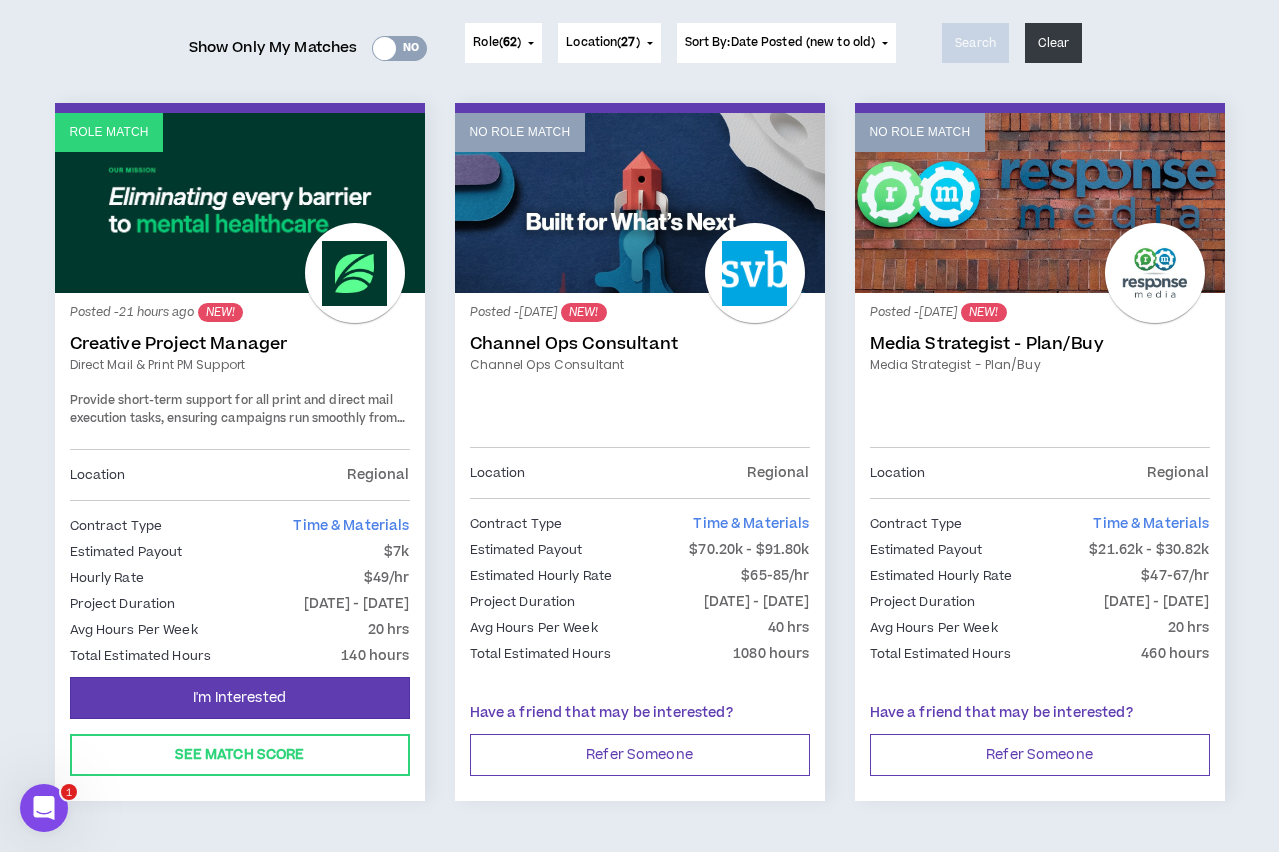scroll, scrollTop: 265, scrollLeft: 0, axis: vertical 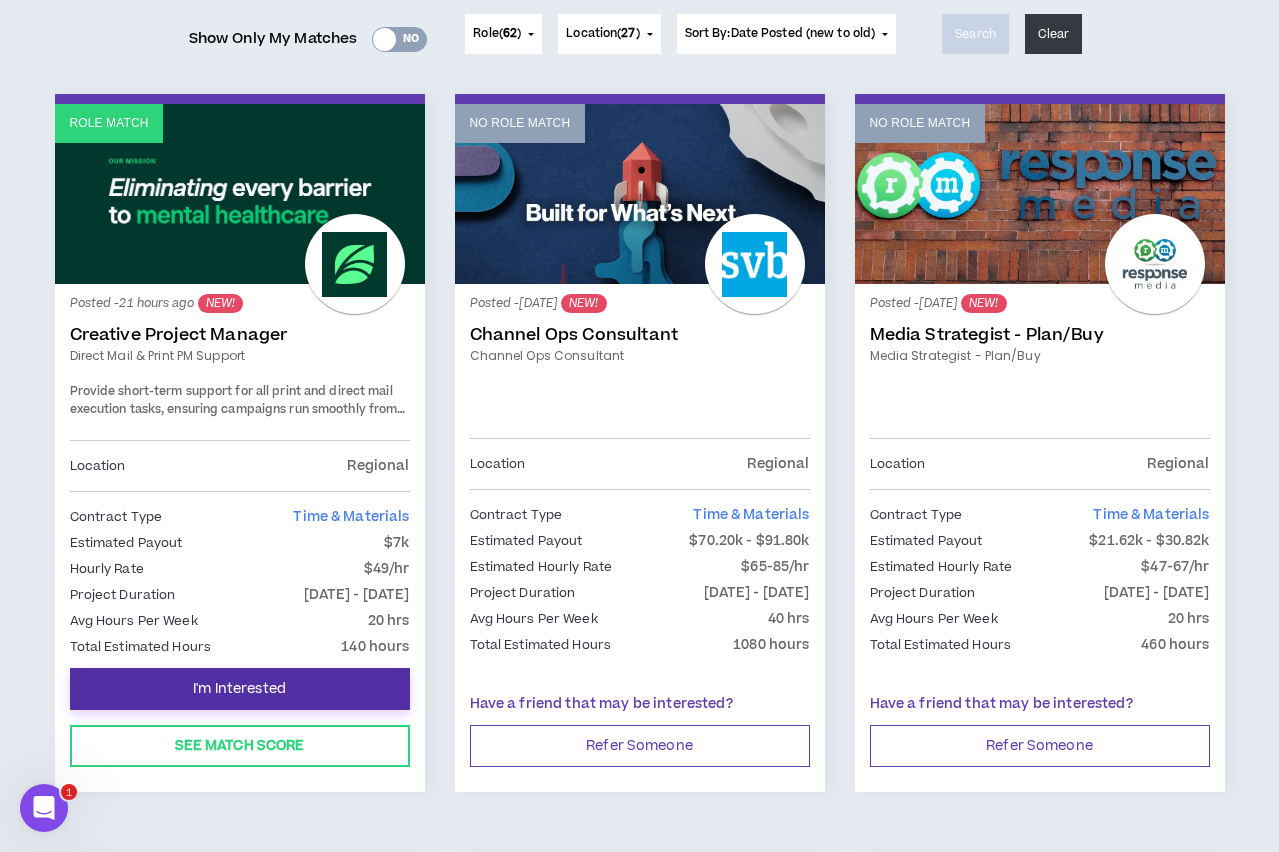click on "I'm Interested" at bounding box center [239, 689] 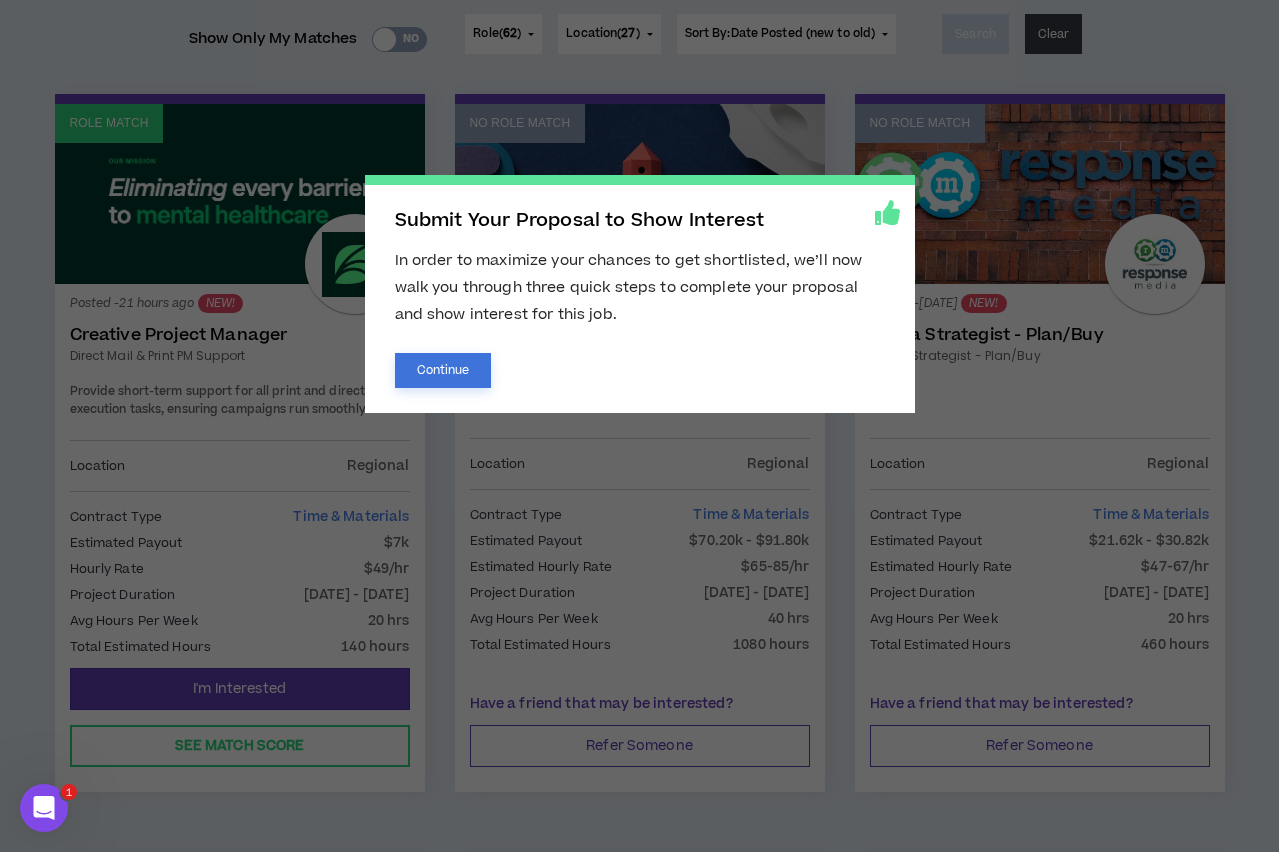 click on "Continue" at bounding box center (443, 370) 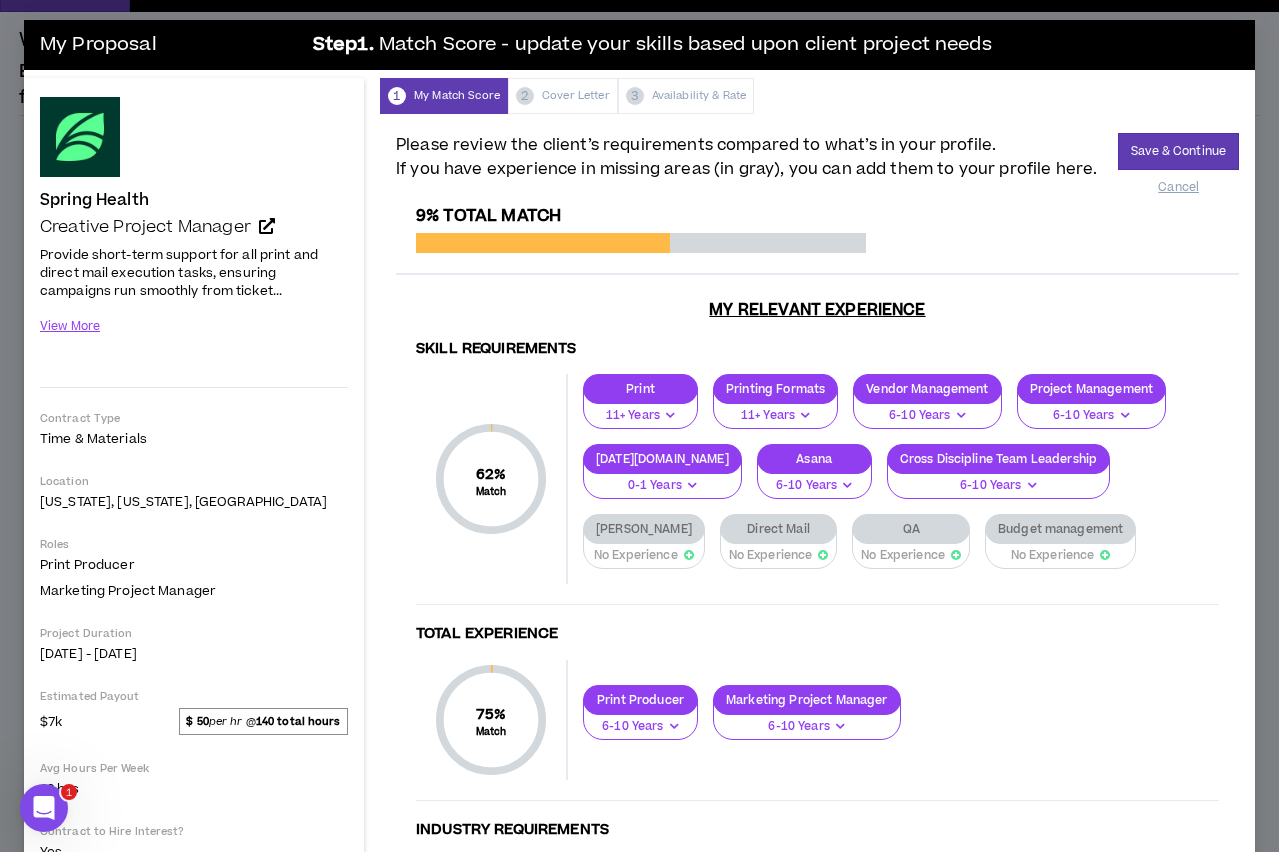 scroll, scrollTop: 0, scrollLeft: 0, axis: both 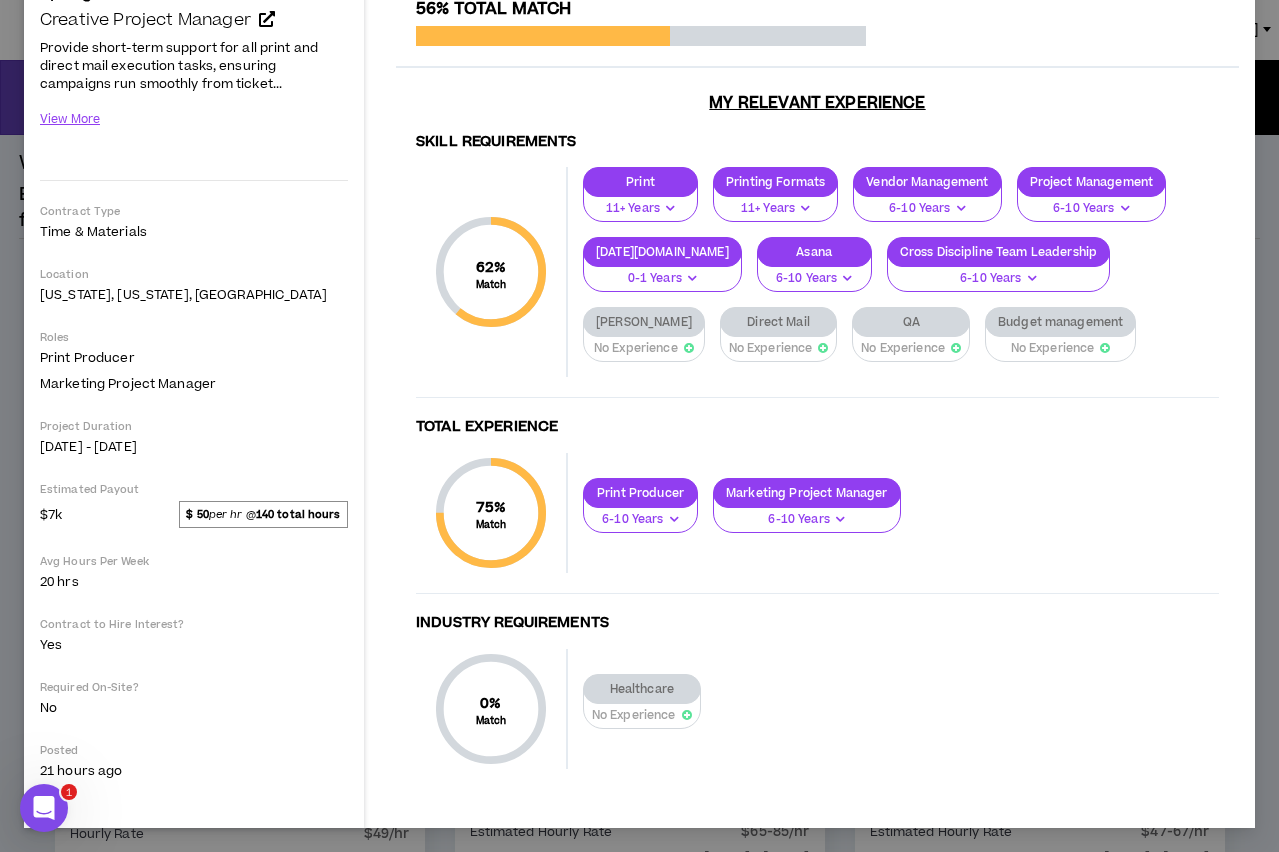 click on "Healthcare" at bounding box center [642, 689] 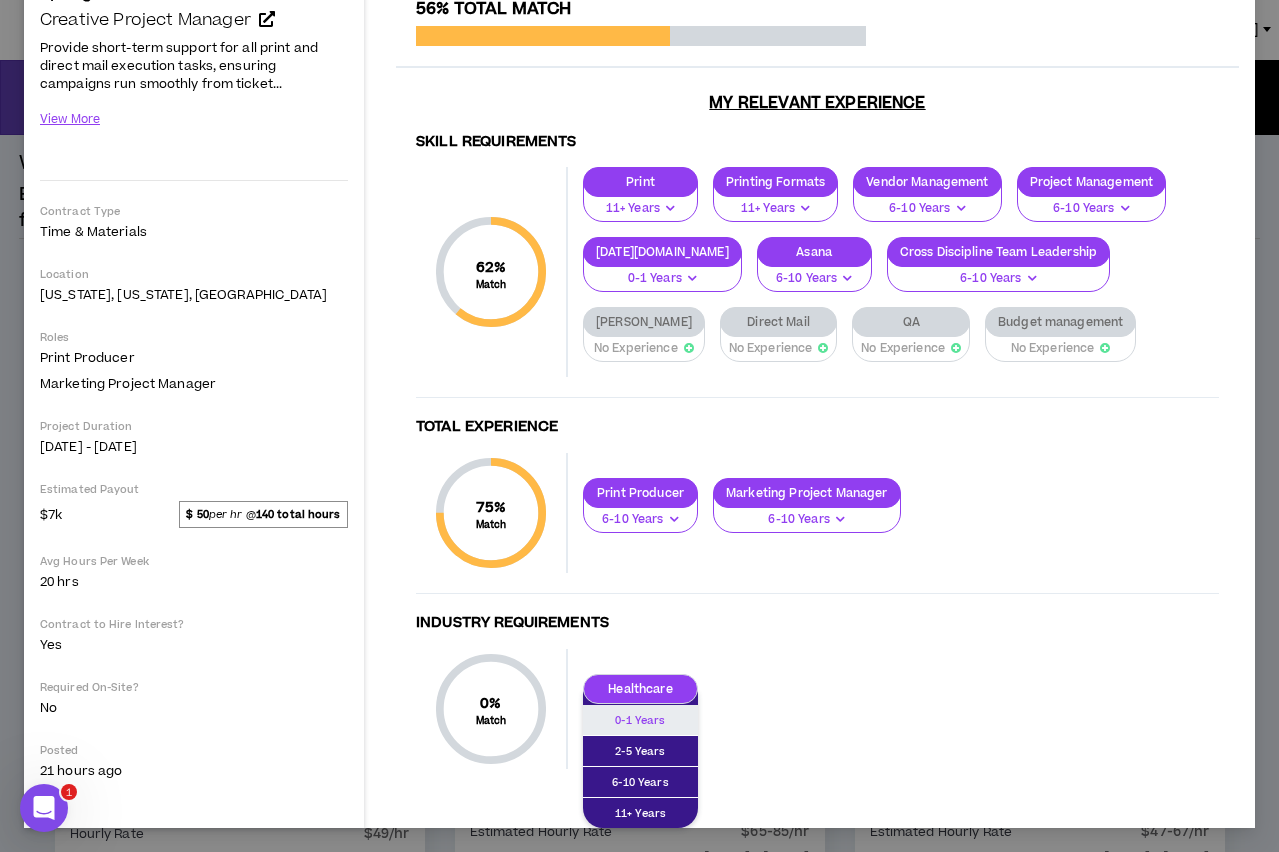 click on "0-1 Years" at bounding box center [640, 720] 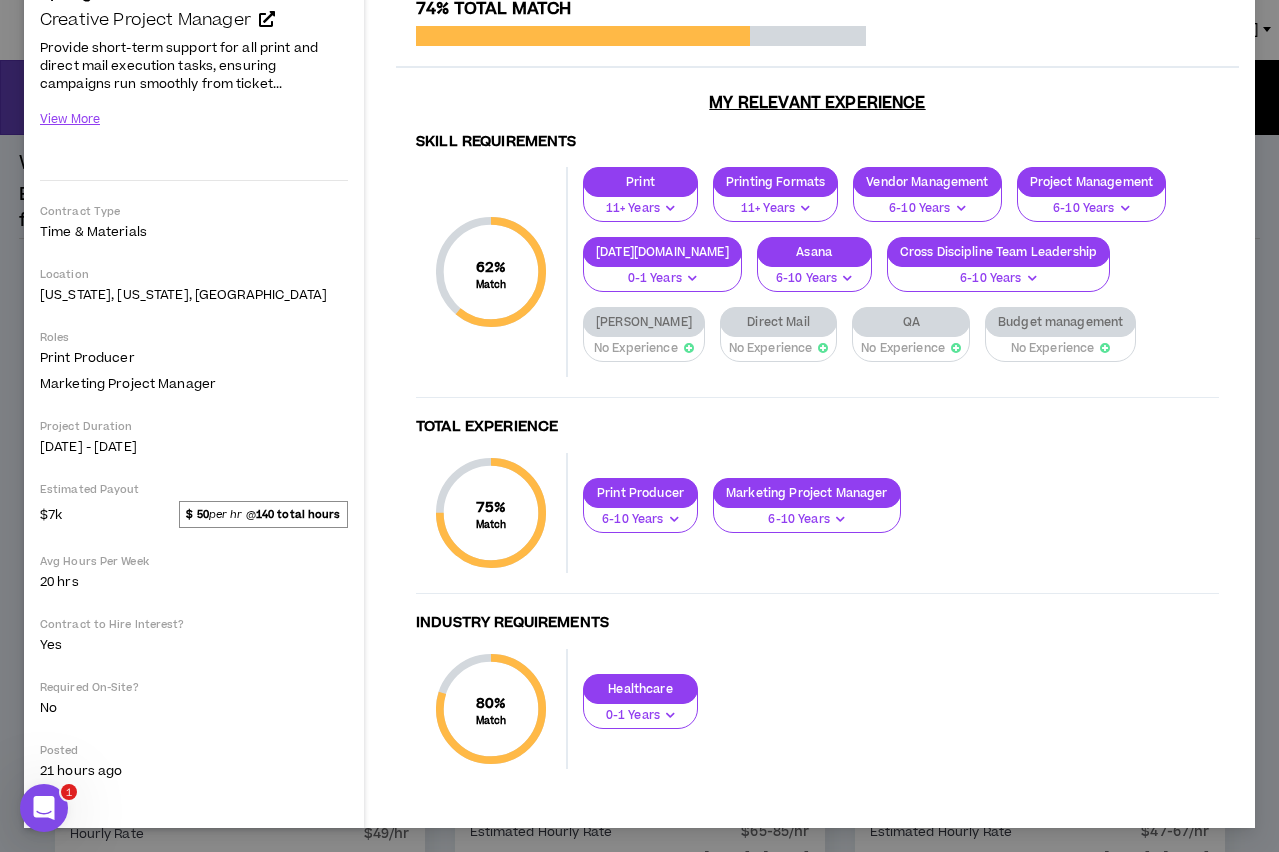 scroll, scrollTop: 0, scrollLeft: 0, axis: both 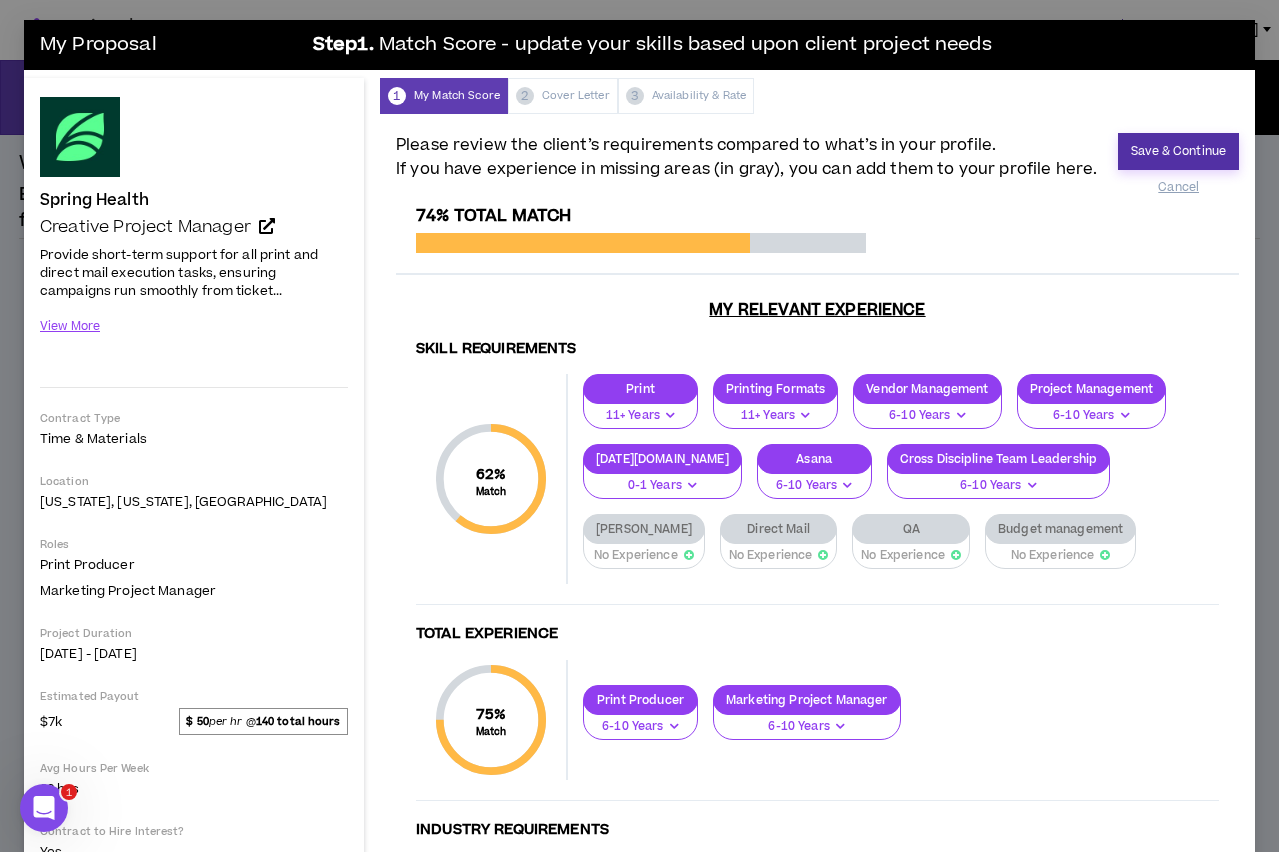 click on "Save & Continue" at bounding box center (1178, 151) 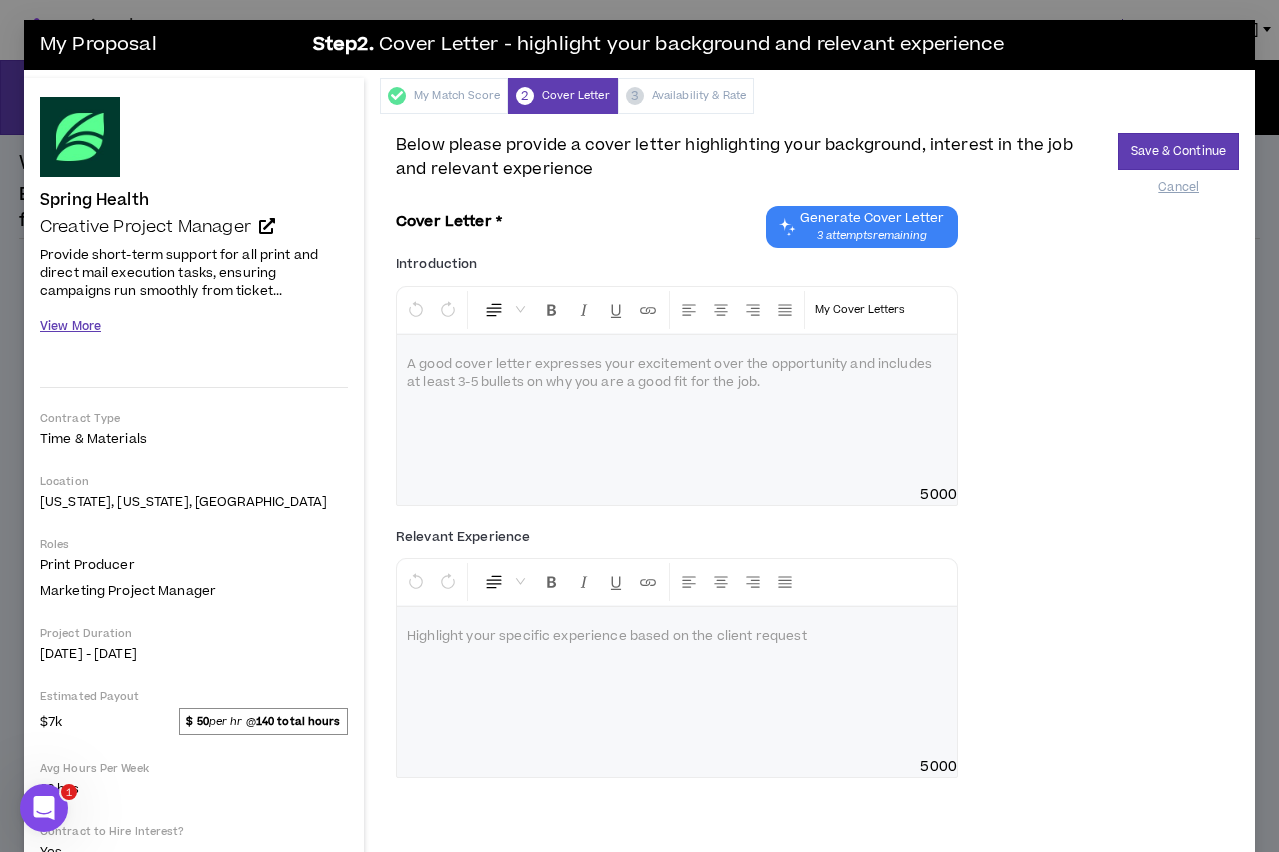 click on "View More" at bounding box center (70, 326) 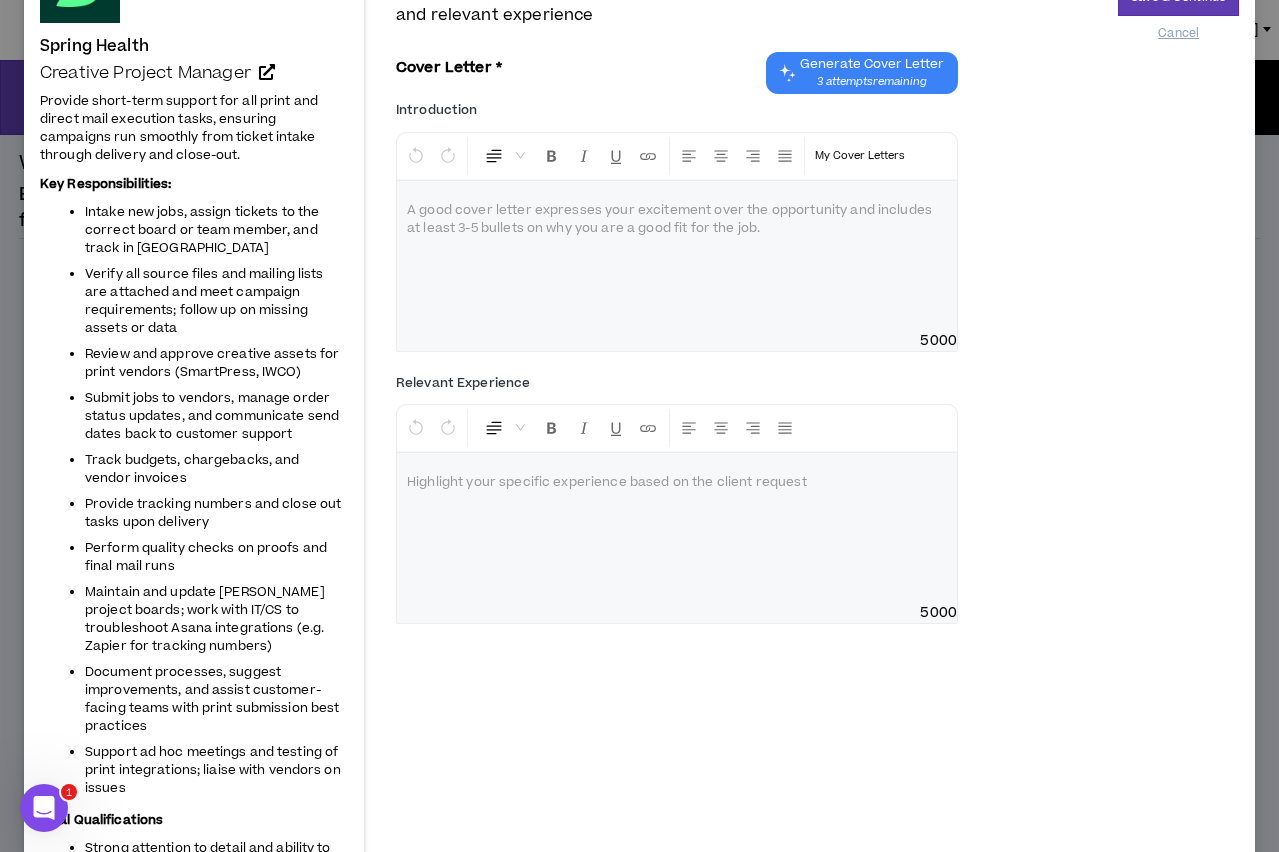 scroll, scrollTop: 167, scrollLeft: 0, axis: vertical 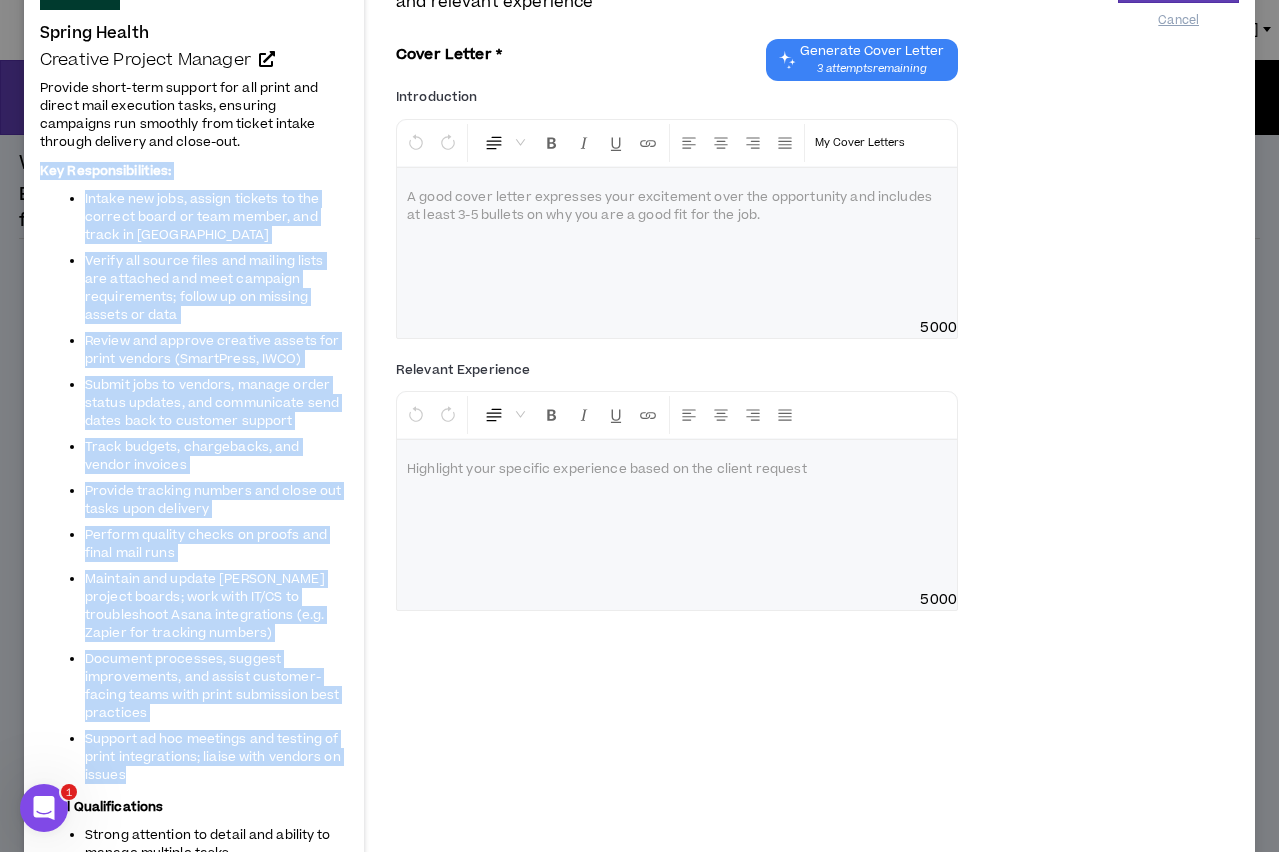 drag, startPoint x: 50, startPoint y: 173, endPoint x: 292, endPoint y: 777, distance: 650.6766 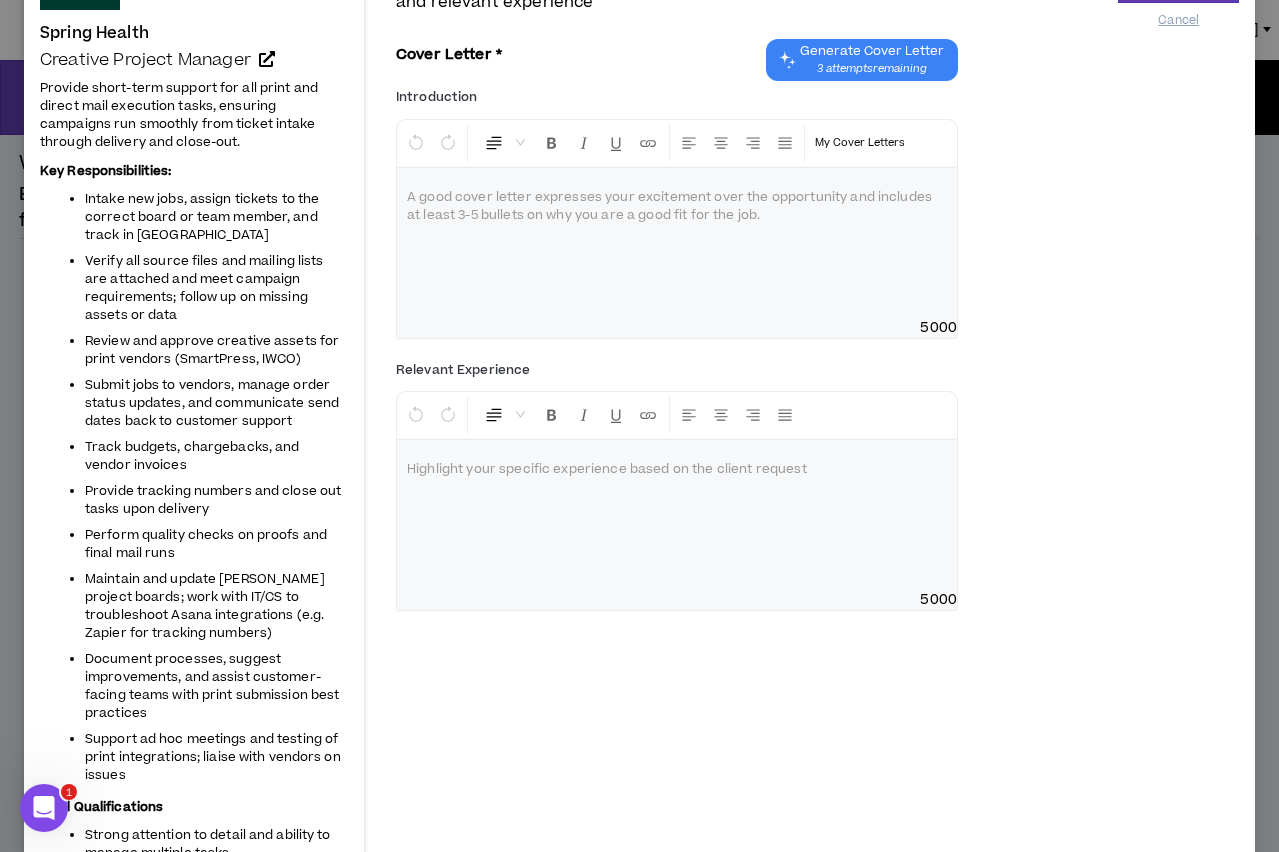 click at bounding box center (677, 243) 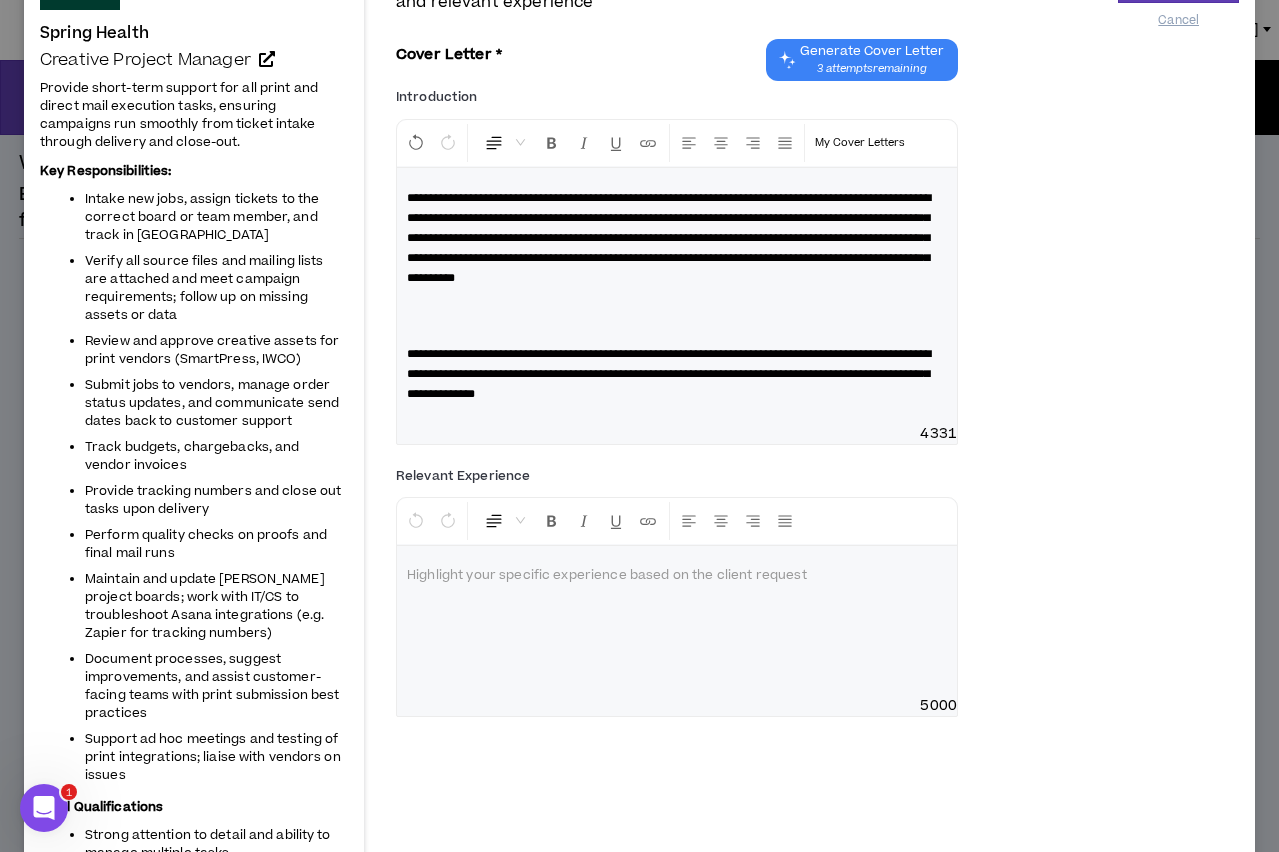 click at bounding box center (677, 316) 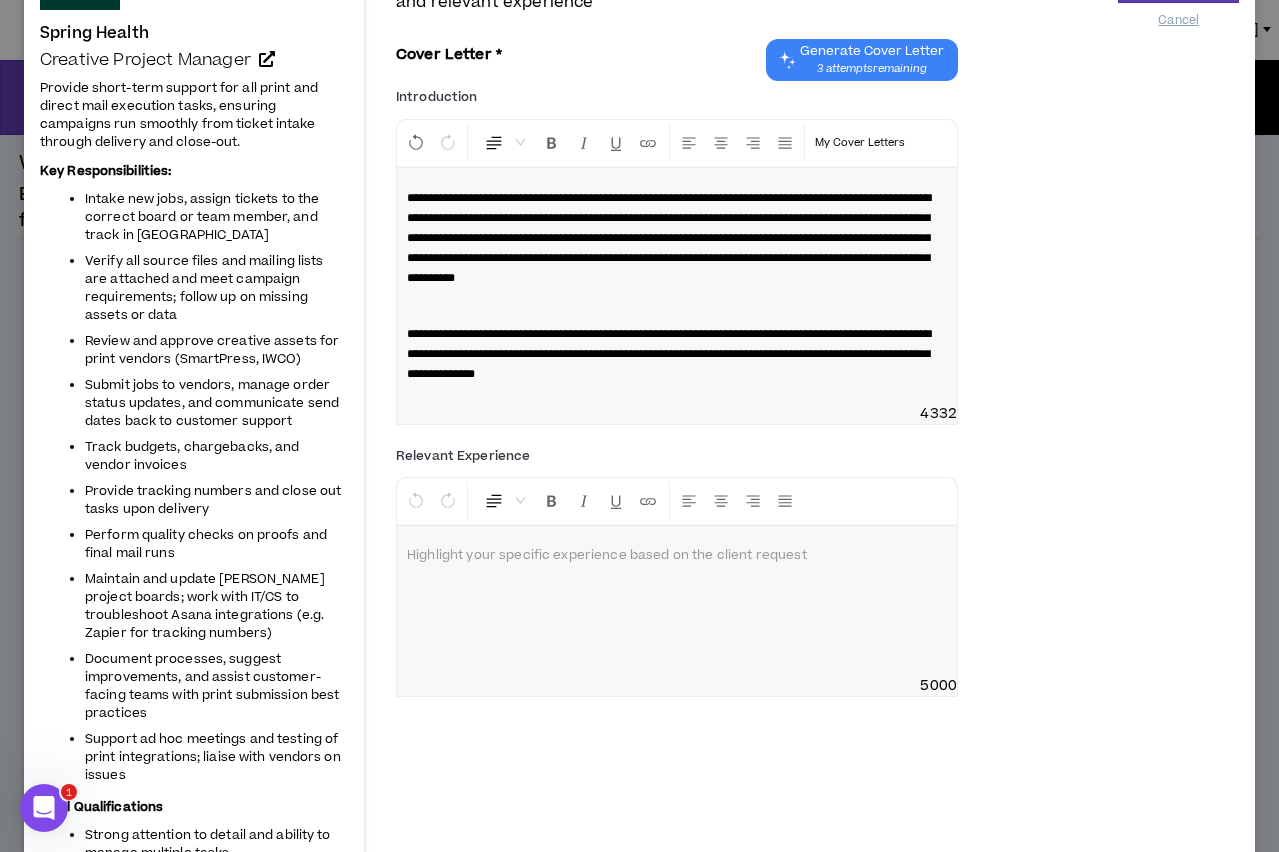 click at bounding box center [677, 556] 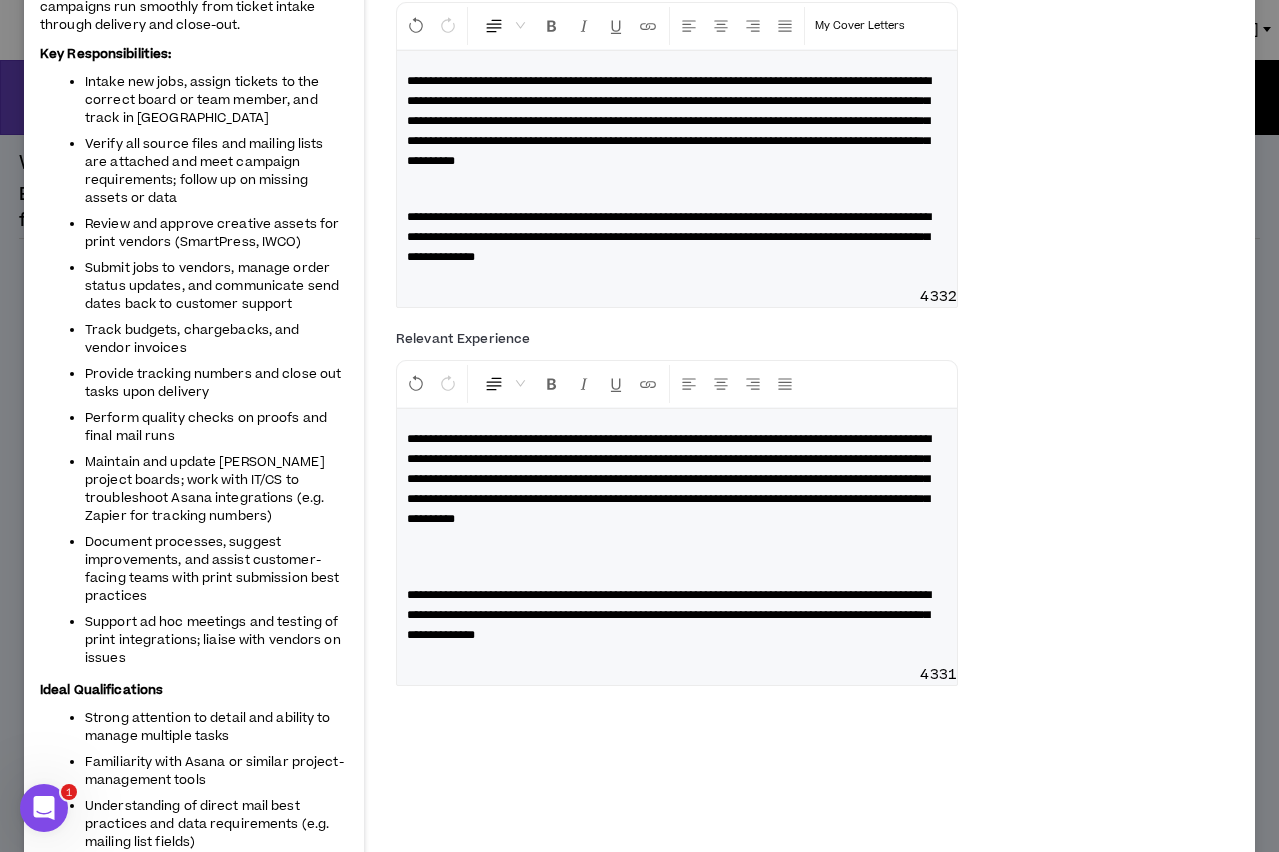 scroll, scrollTop: 305, scrollLeft: 0, axis: vertical 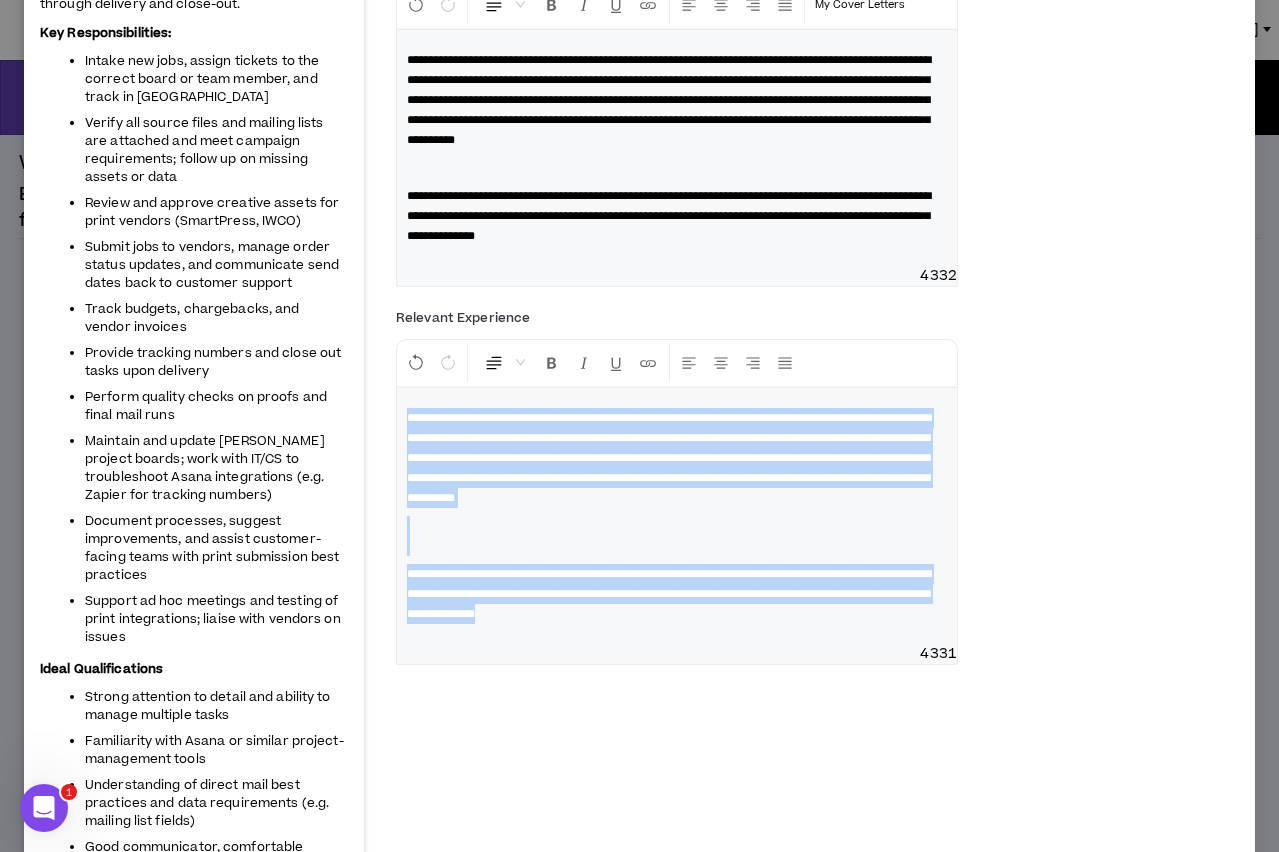 drag, startPoint x: 769, startPoint y: 658, endPoint x: 332, endPoint y: 419, distance: 498.08633 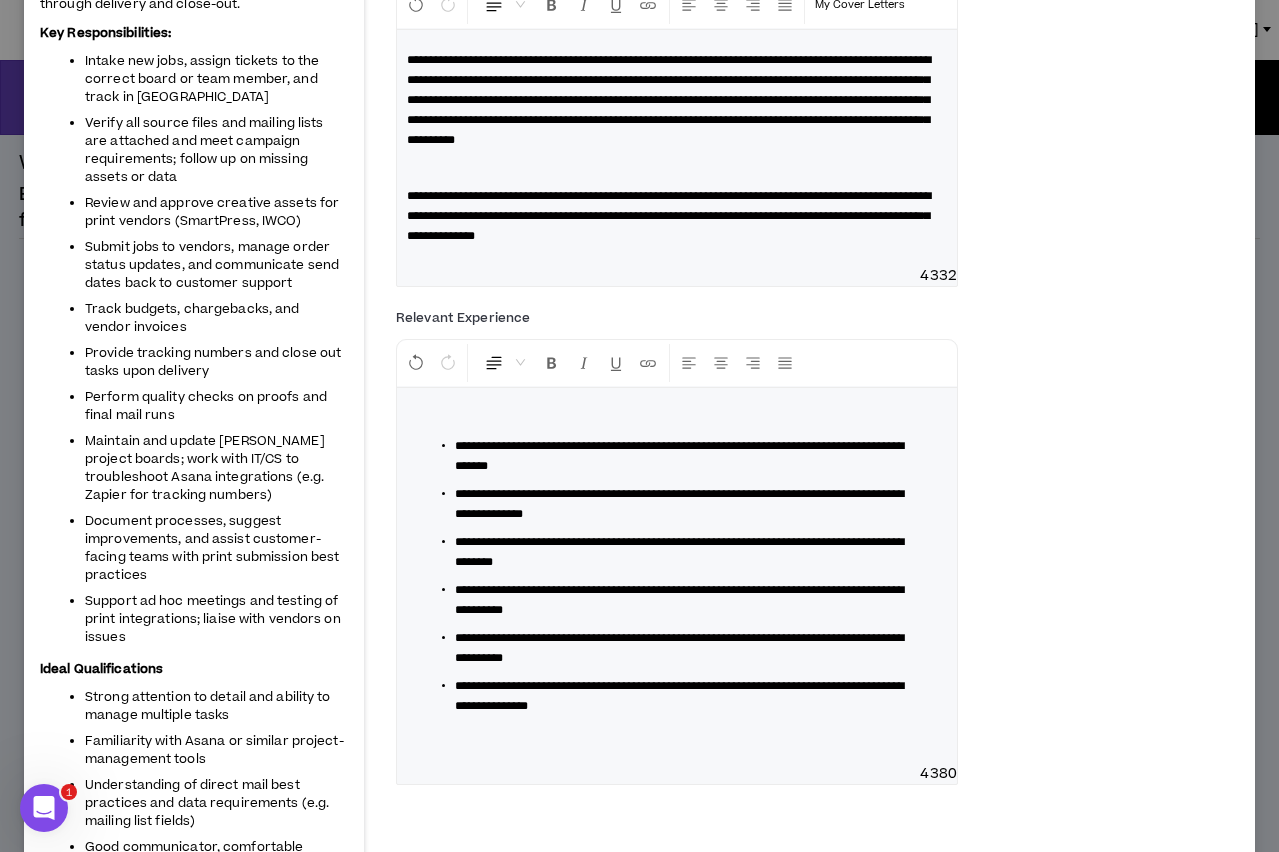 click at bounding box center (677, 418) 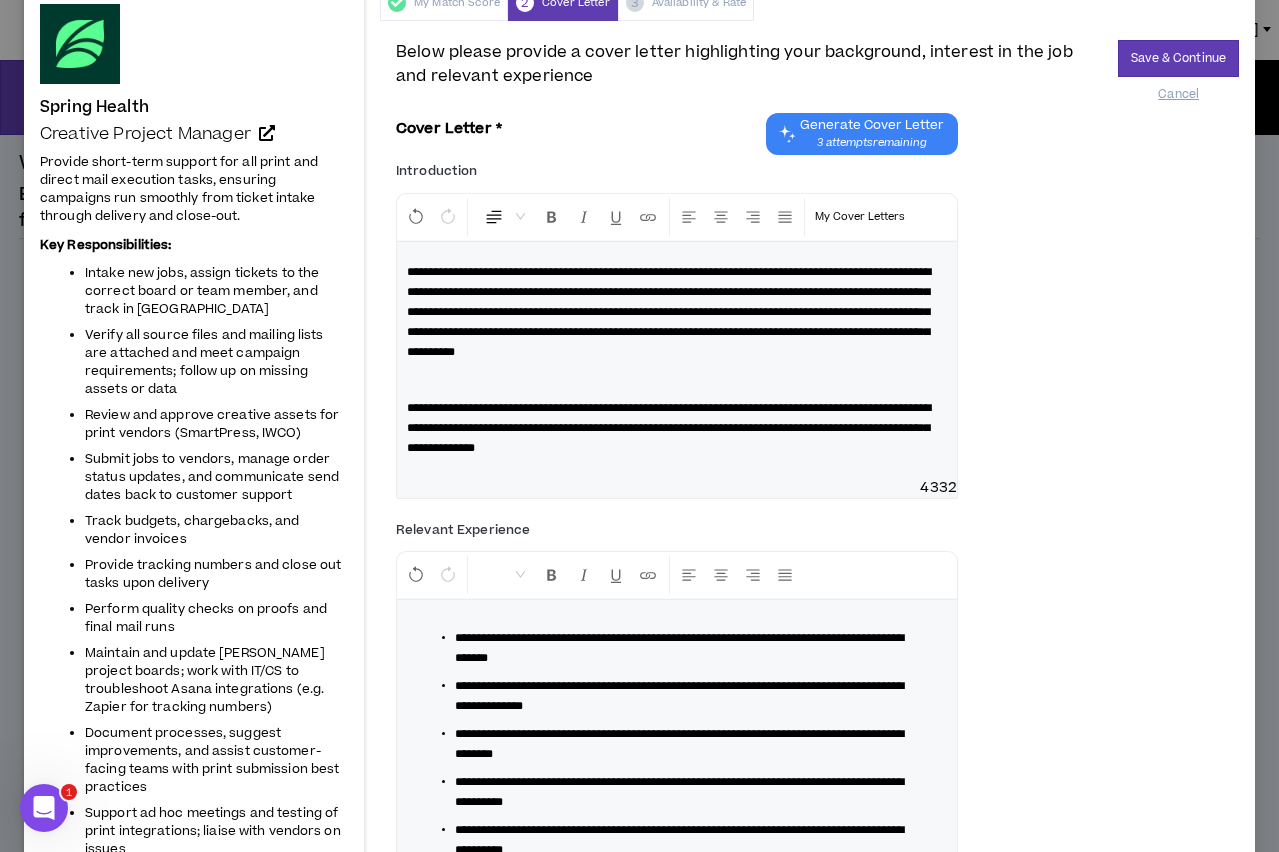 scroll, scrollTop: 0, scrollLeft: 0, axis: both 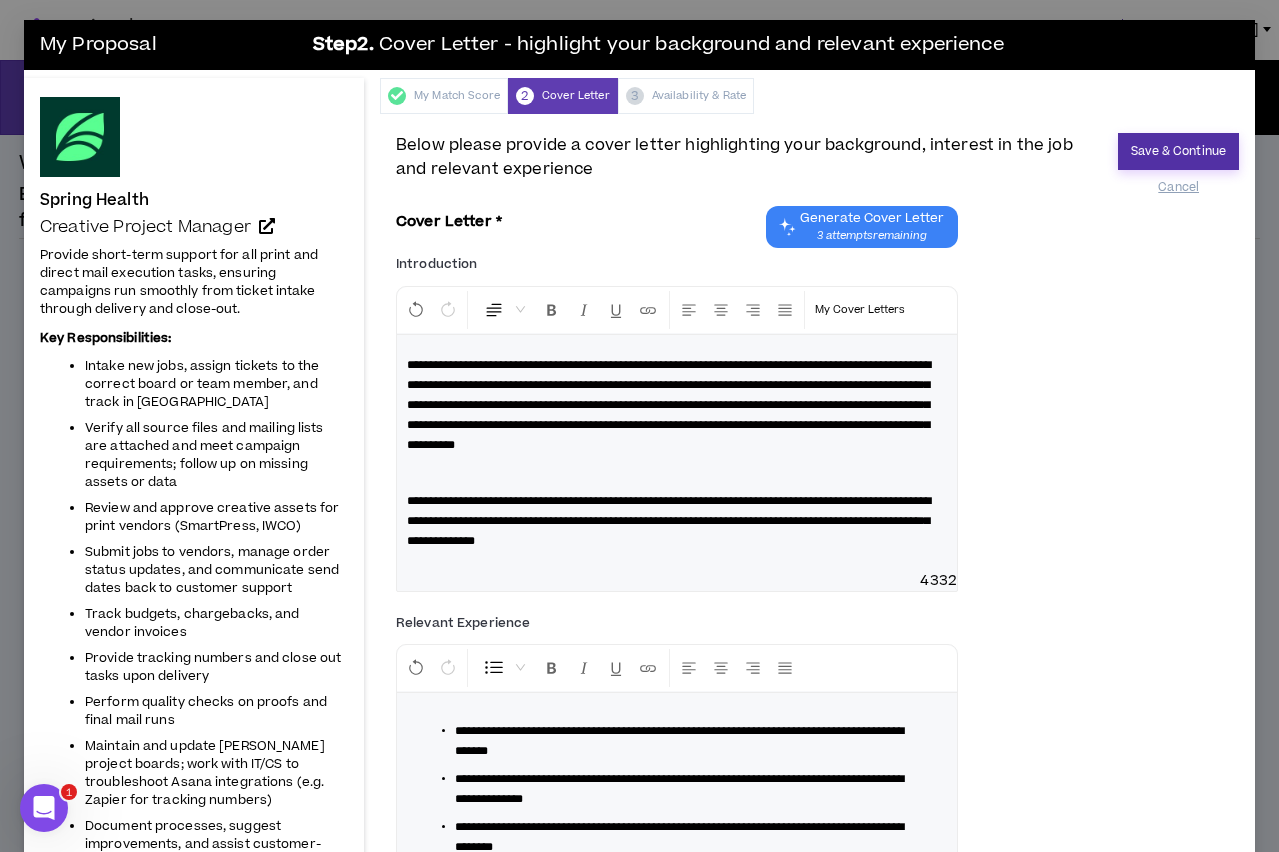 click on "Save & Continue" at bounding box center [1178, 151] 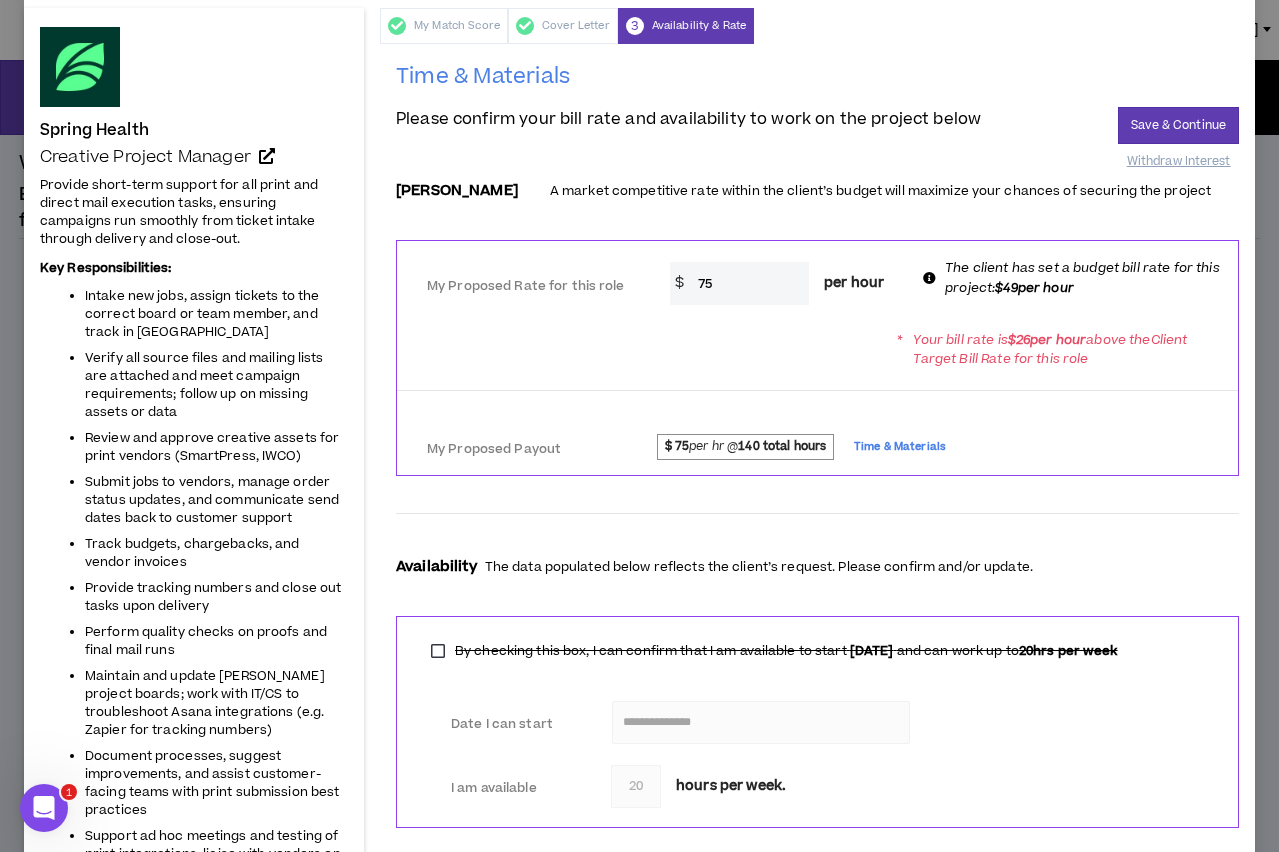 scroll, scrollTop: 70, scrollLeft: 0, axis: vertical 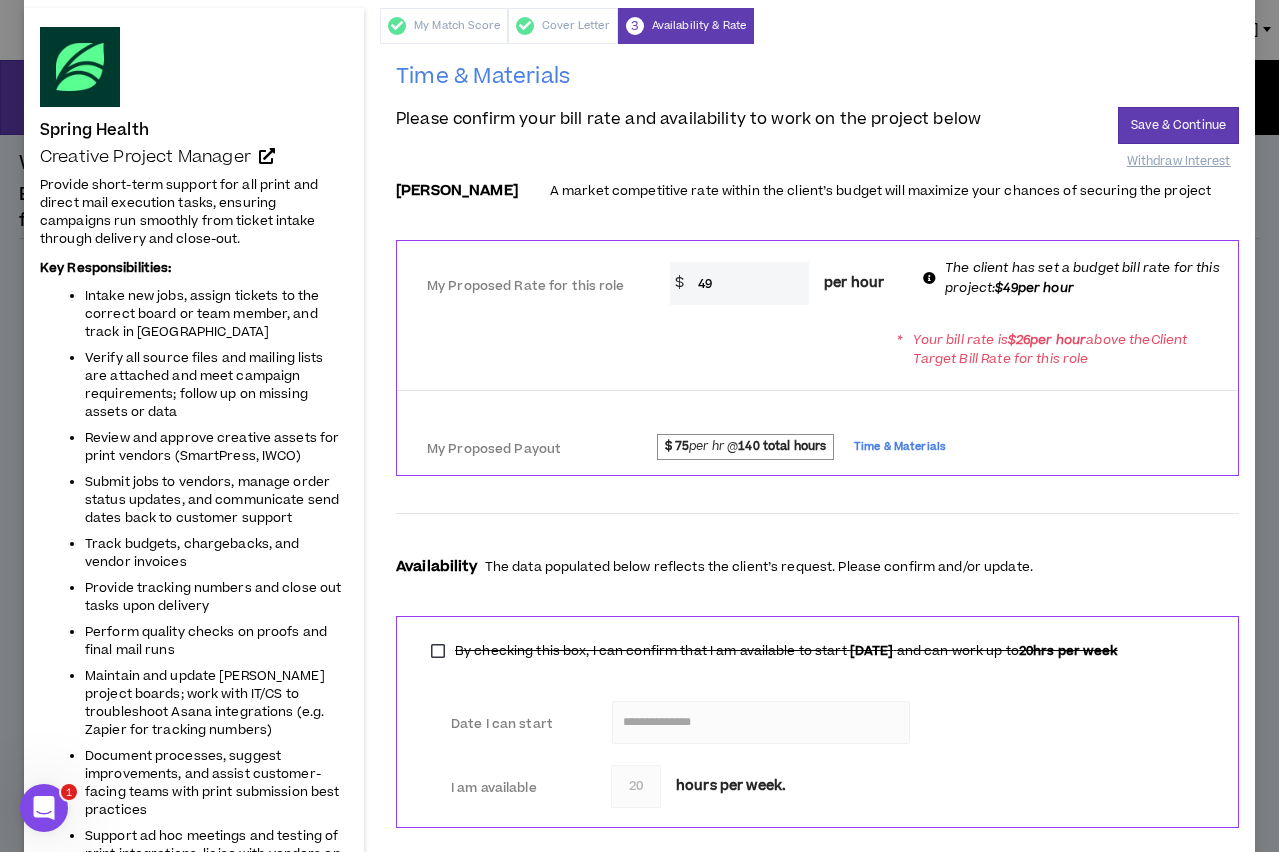 type on "49" 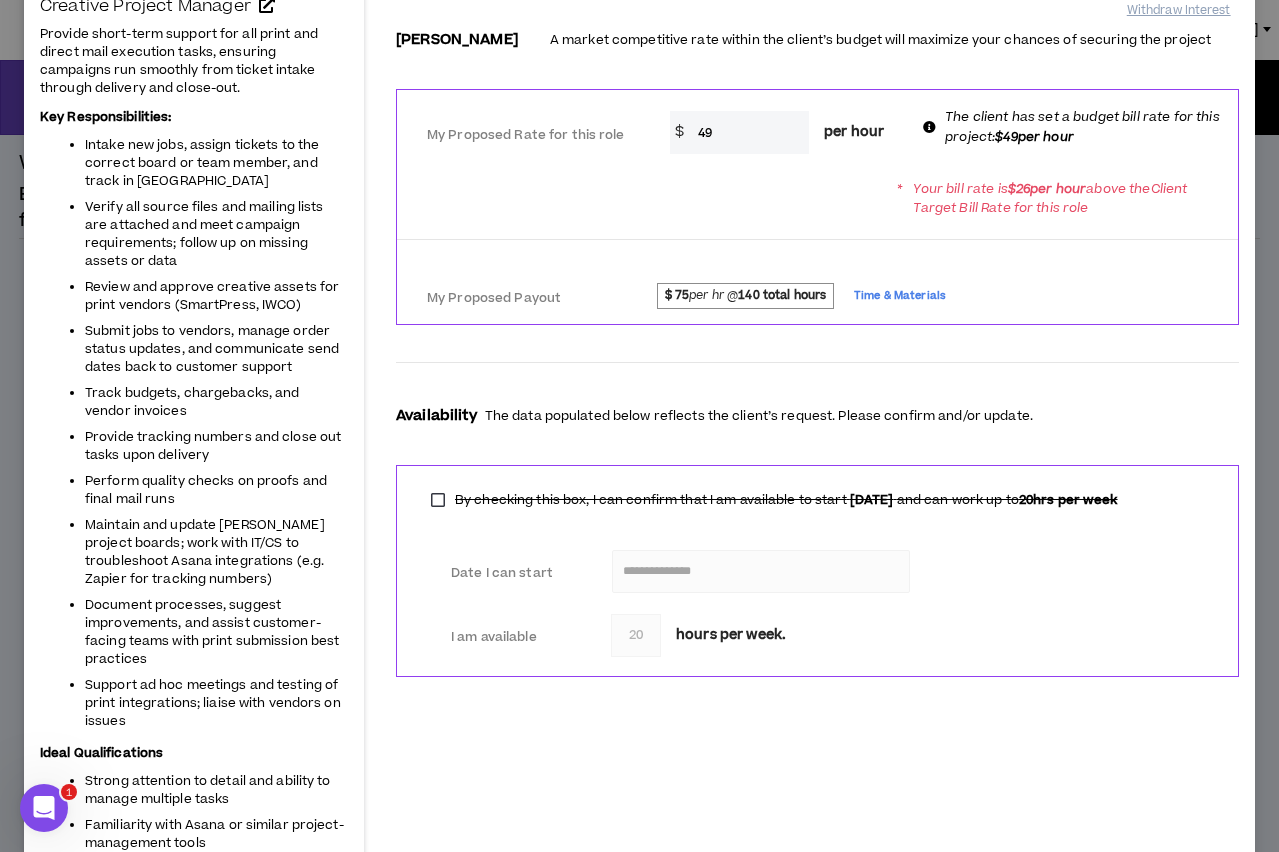 scroll, scrollTop: 0, scrollLeft: 0, axis: both 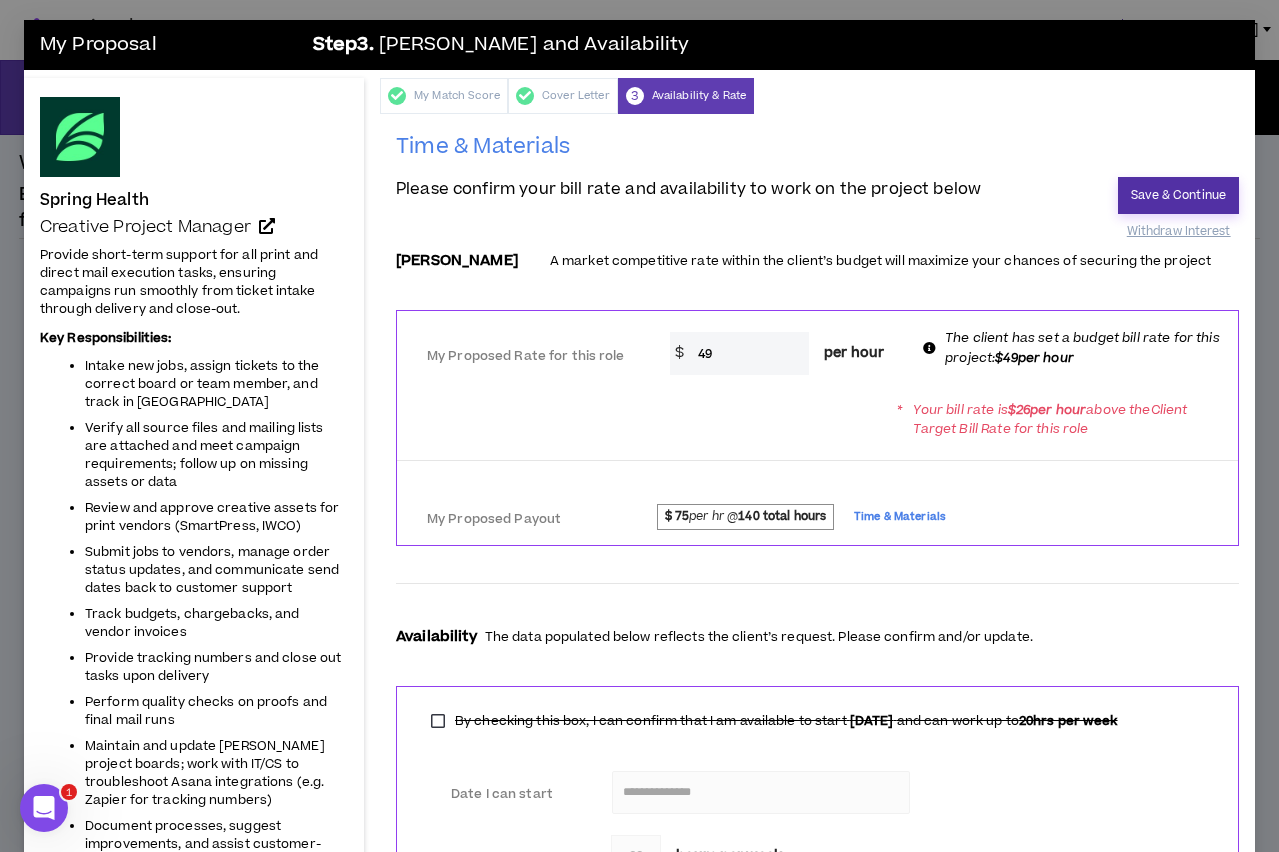 click on "Save & Continue" at bounding box center [1178, 195] 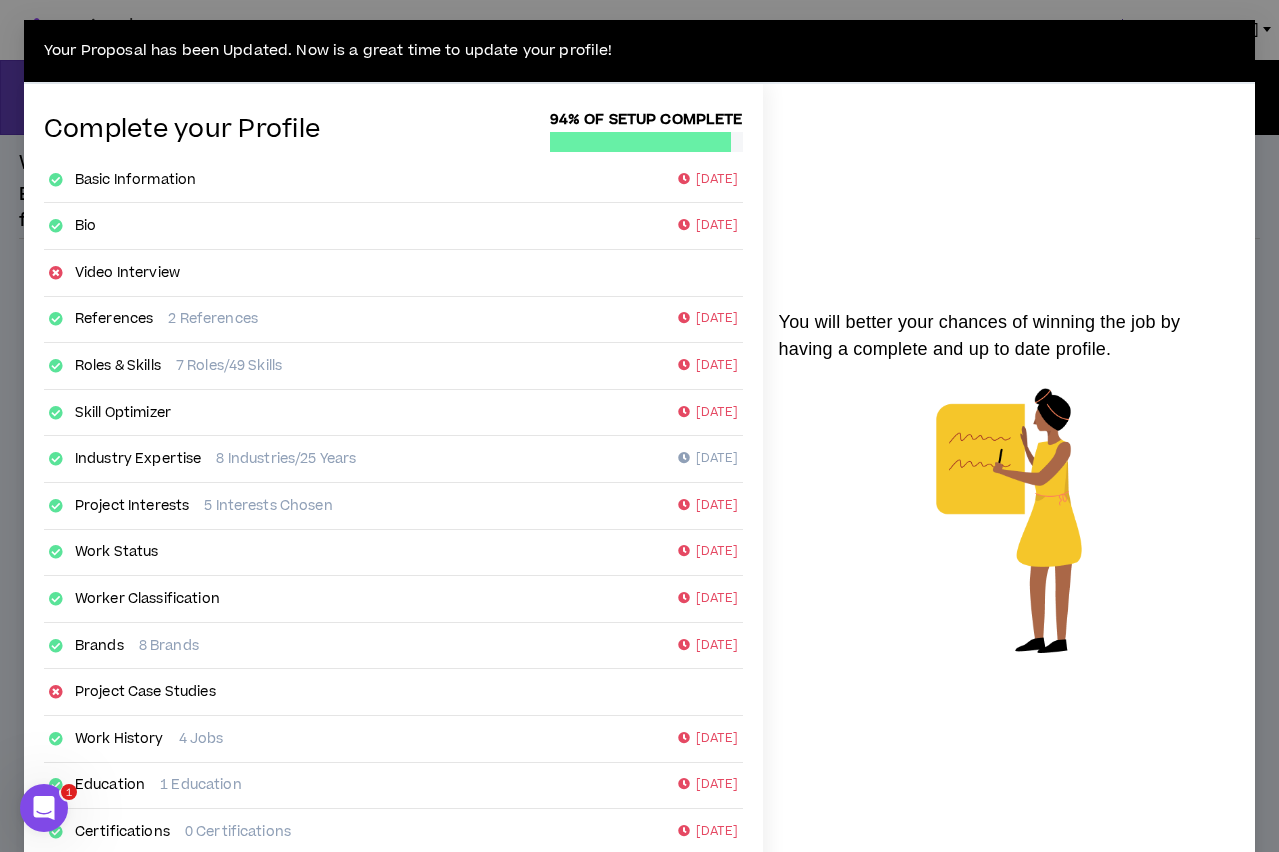 scroll, scrollTop: 153, scrollLeft: 0, axis: vertical 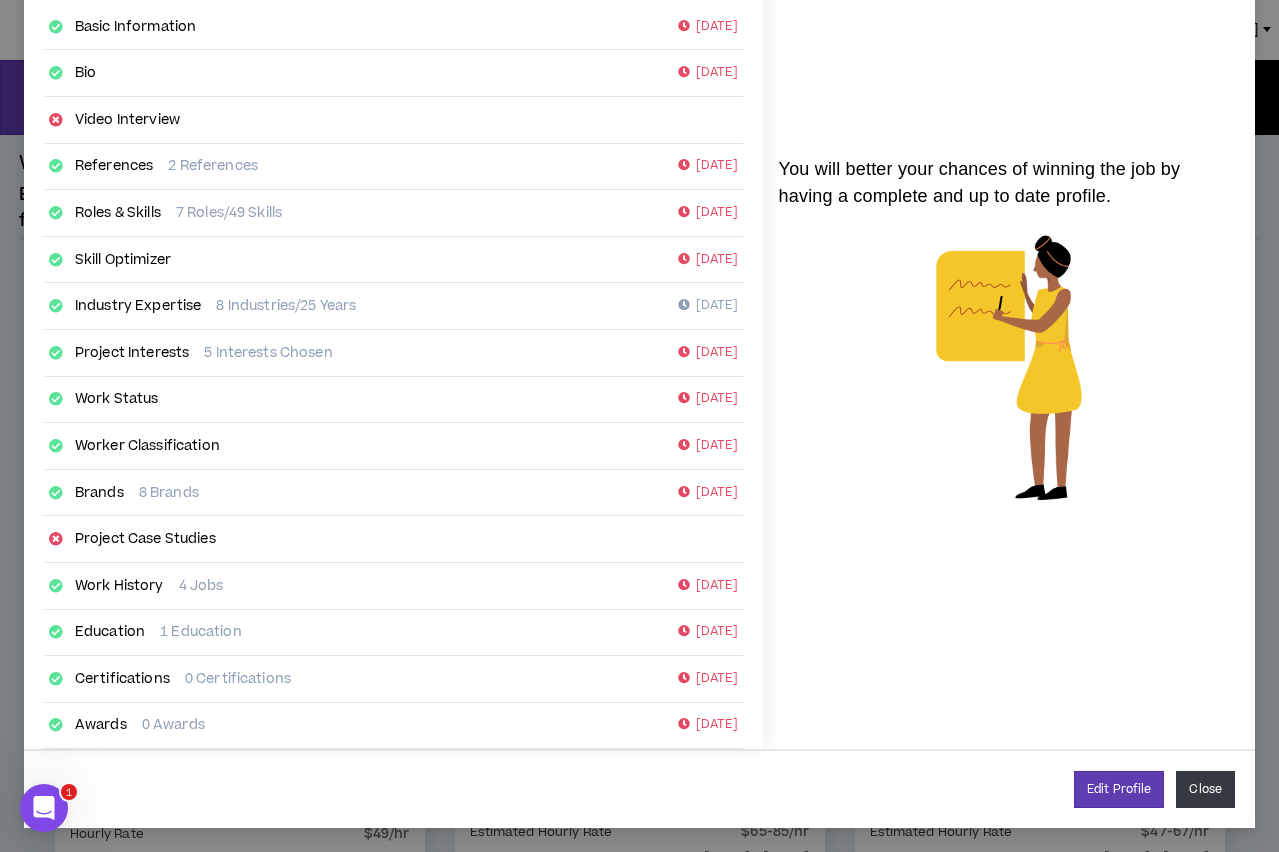 click on "Close" at bounding box center (1205, 789) 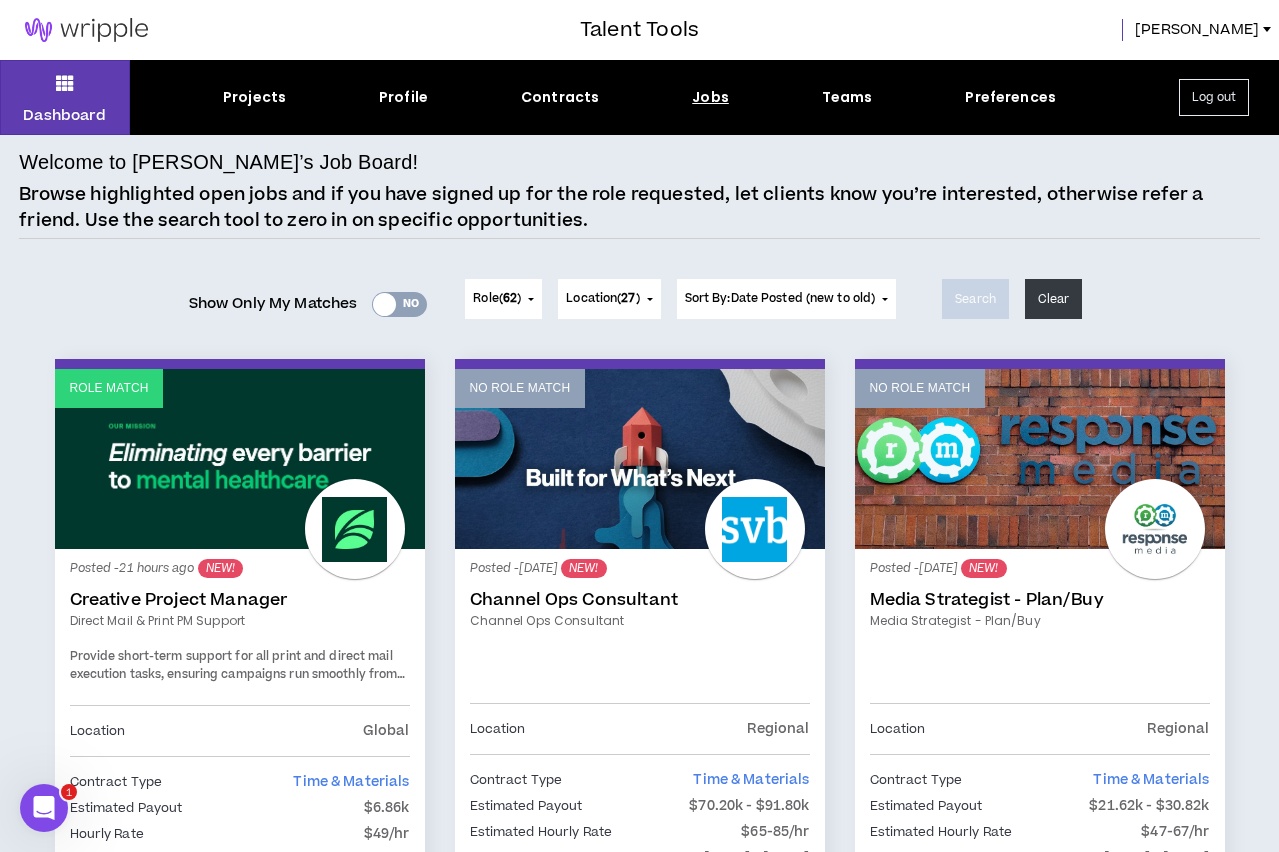 click on "Jobs" at bounding box center [710, 97] 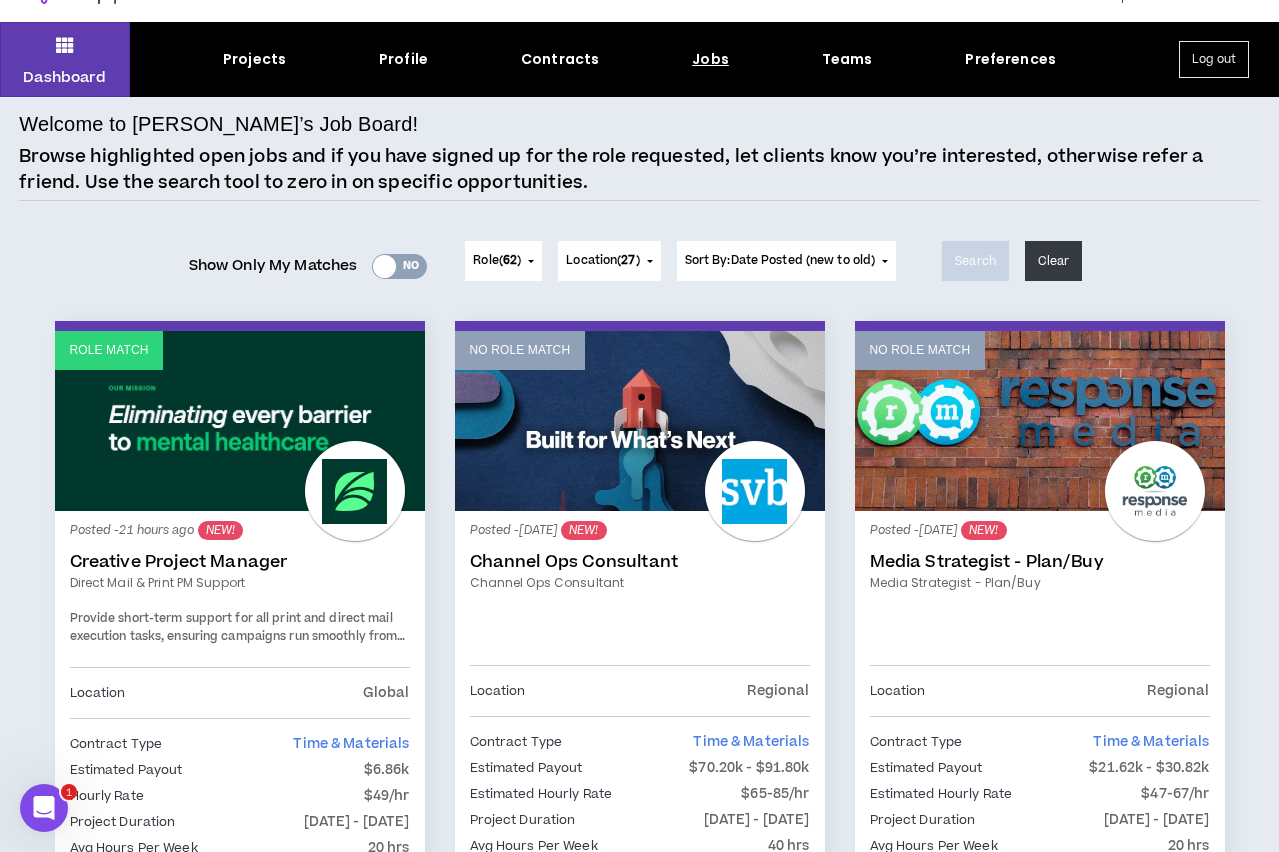 scroll, scrollTop: 0, scrollLeft: 0, axis: both 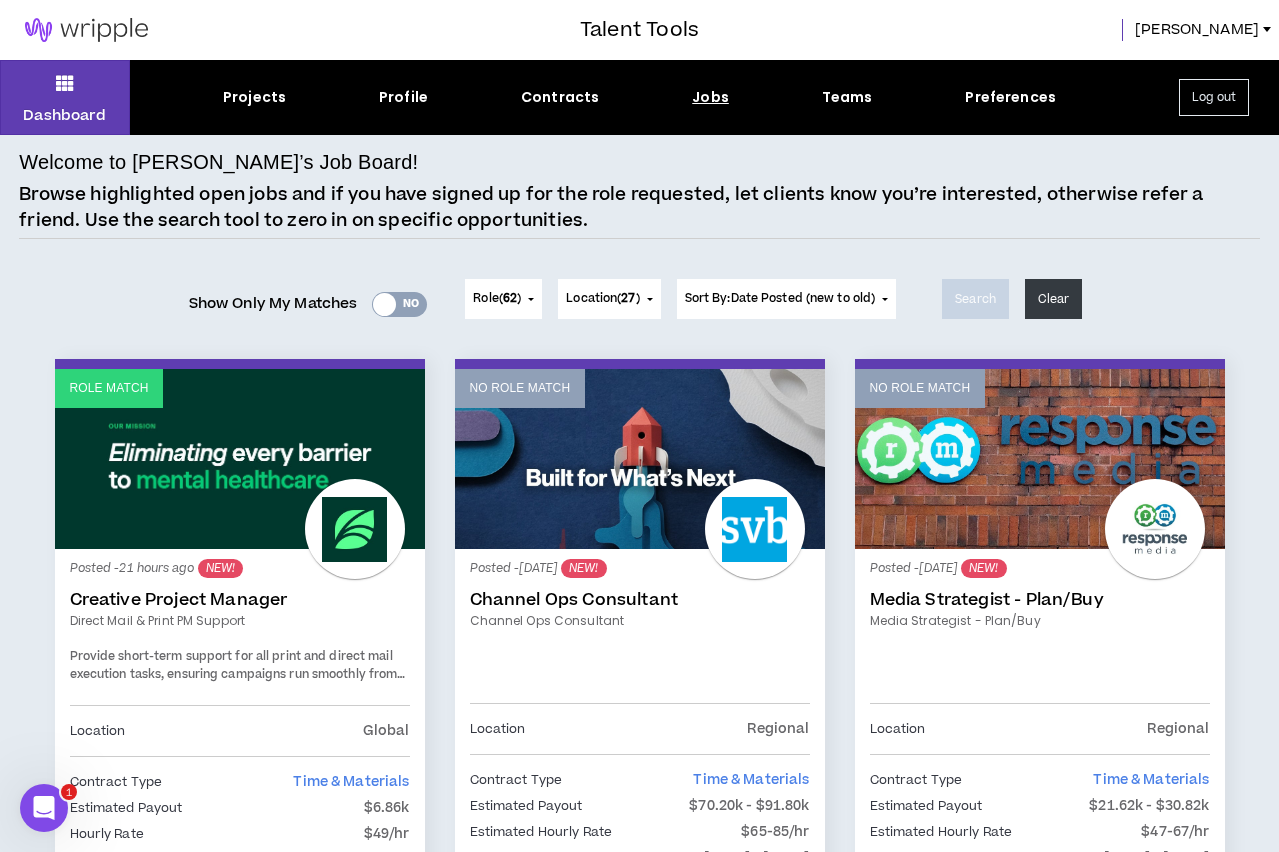 click on "Jobs" at bounding box center [710, 97] 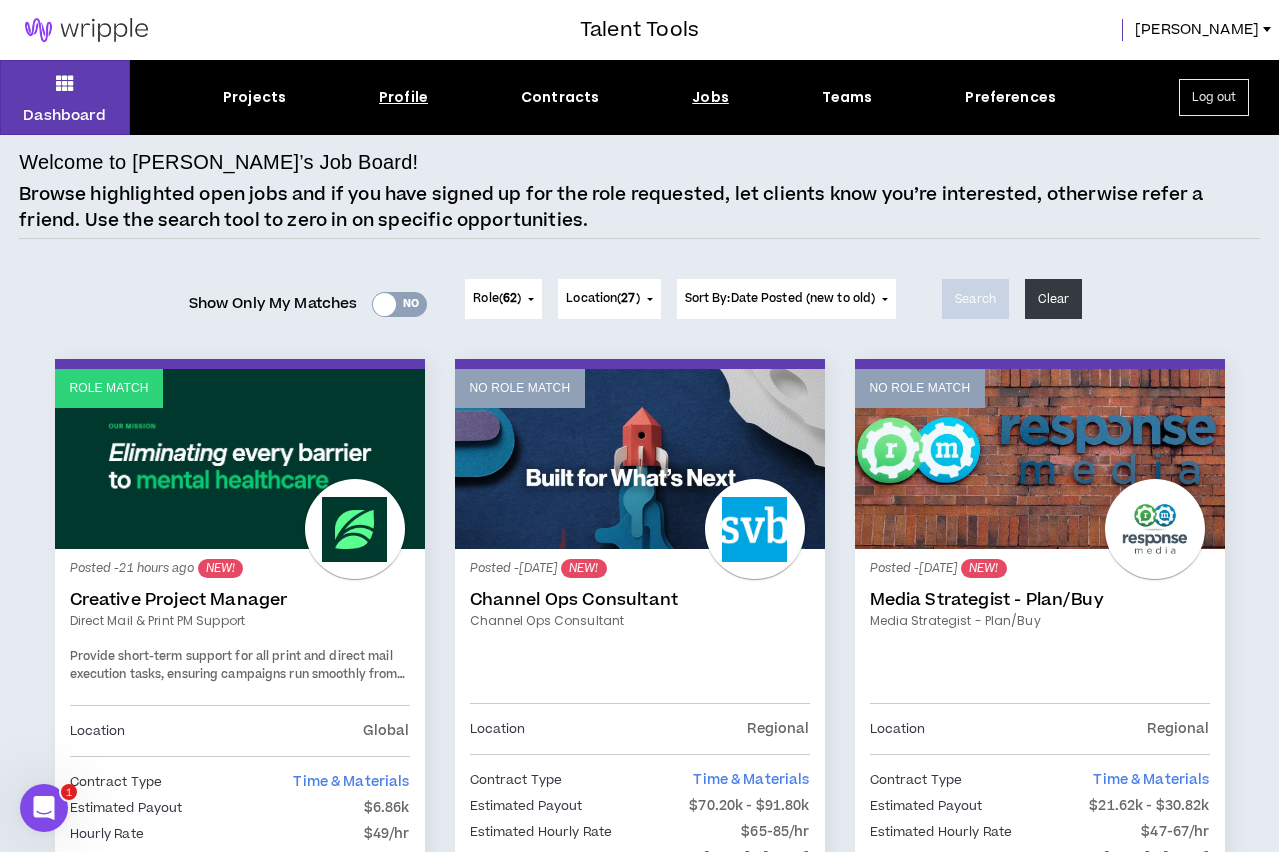 click on "Profile" at bounding box center (403, 97) 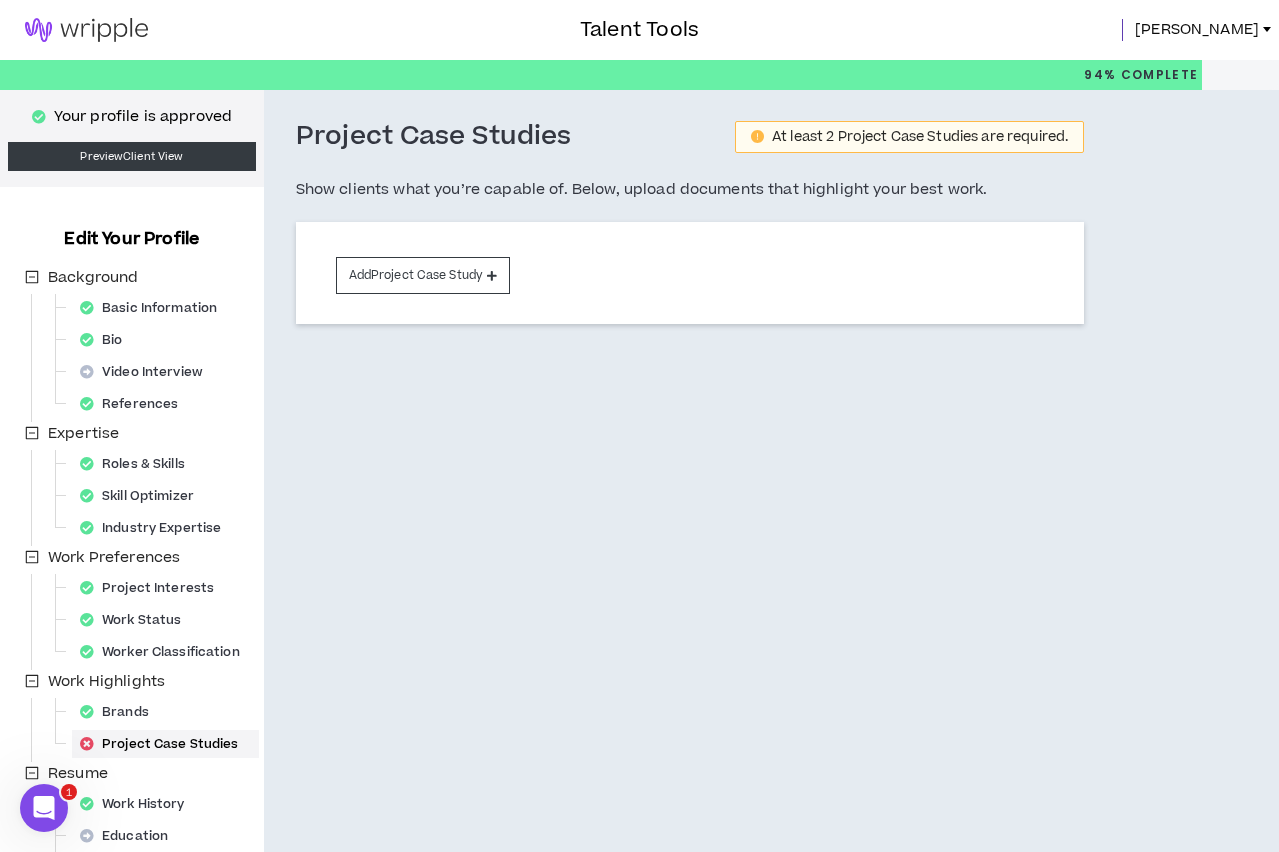 click on "[PERSON_NAME]" at bounding box center (1197, 30) 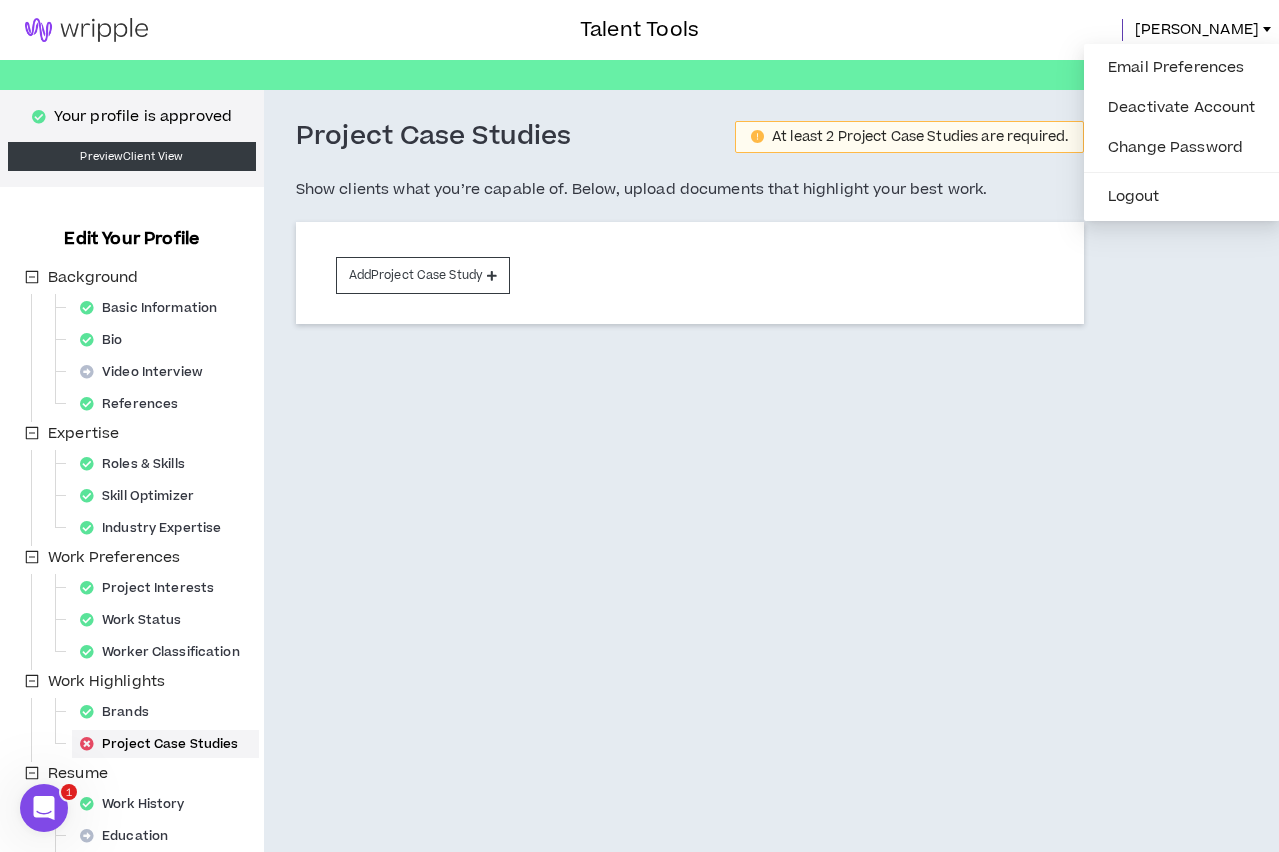 click on "[PERSON_NAME]" at bounding box center [989, 30] 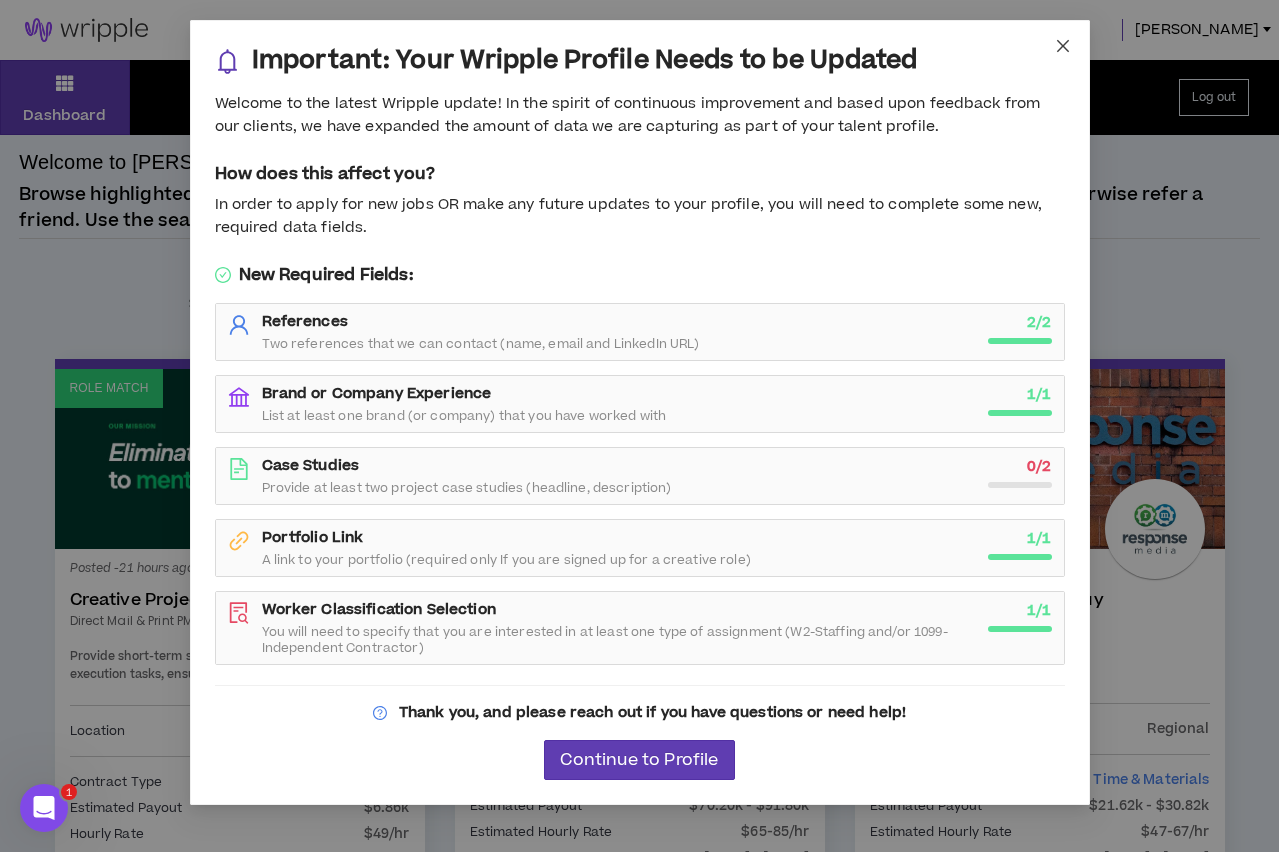 click 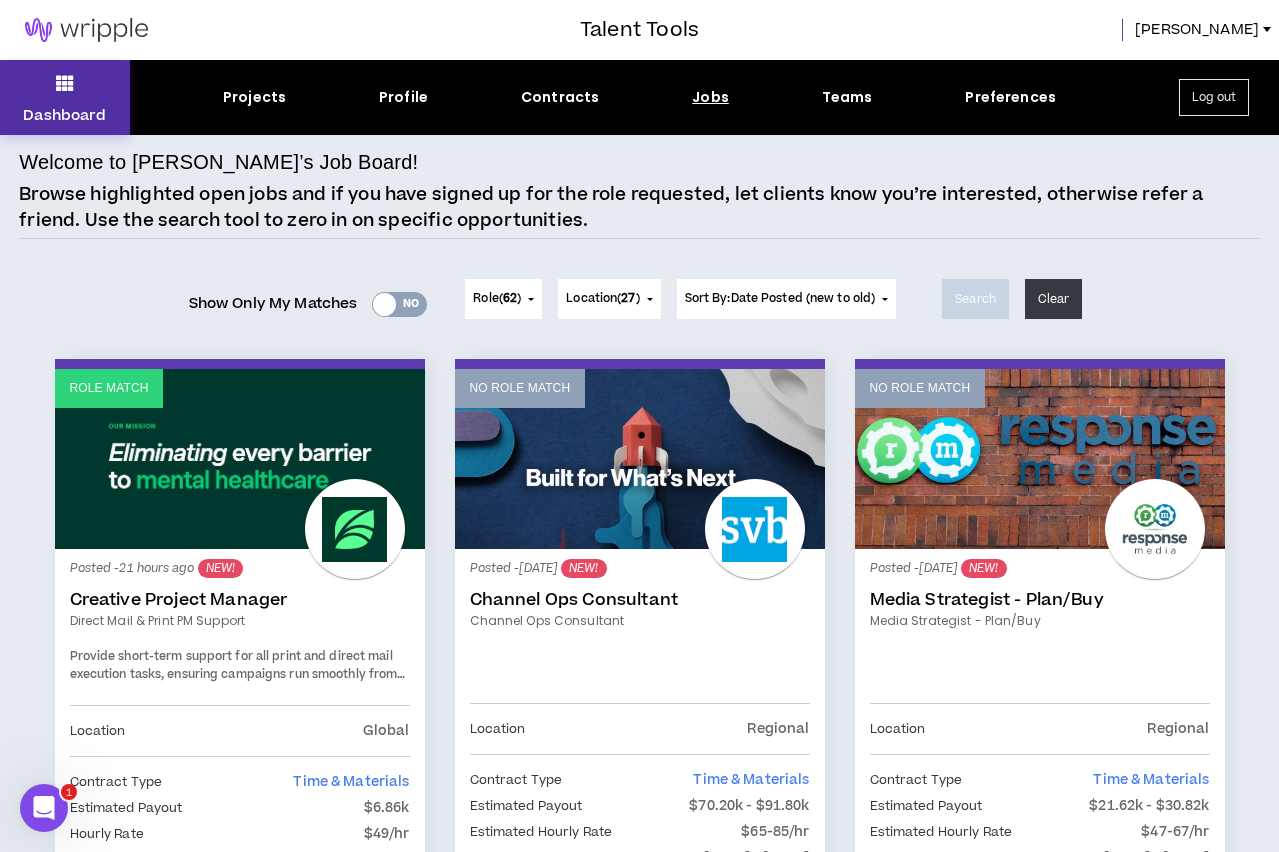 click at bounding box center [65, 83] 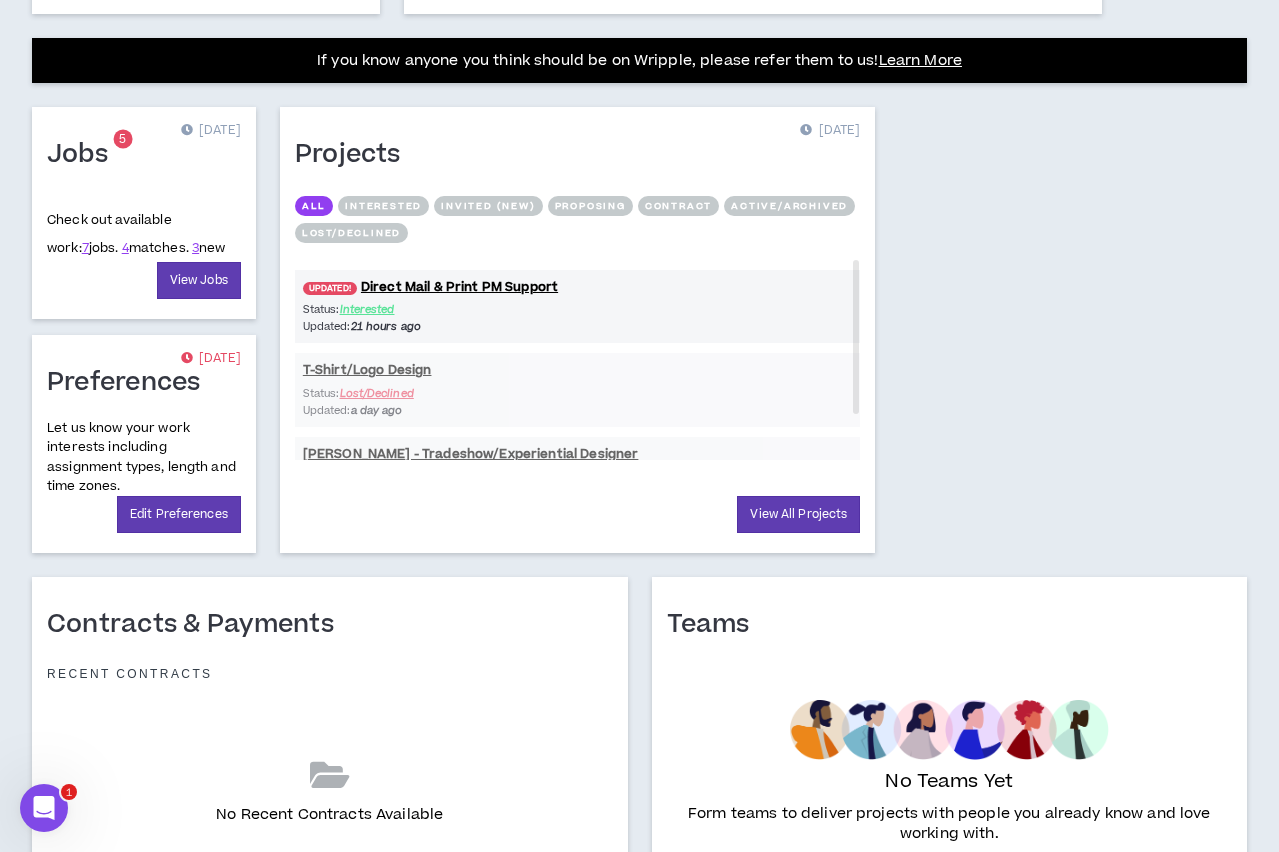scroll, scrollTop: 762, scrollLeft: 0, axis: vertical 